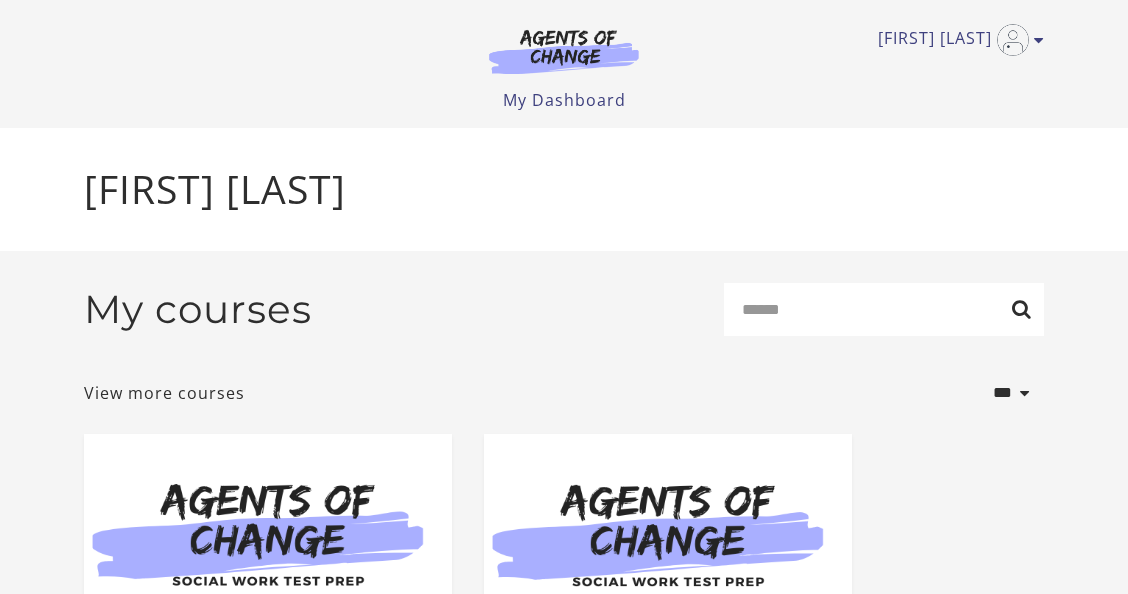 scroll, scrollTop: 0, scrollLeft: 0, axis: both 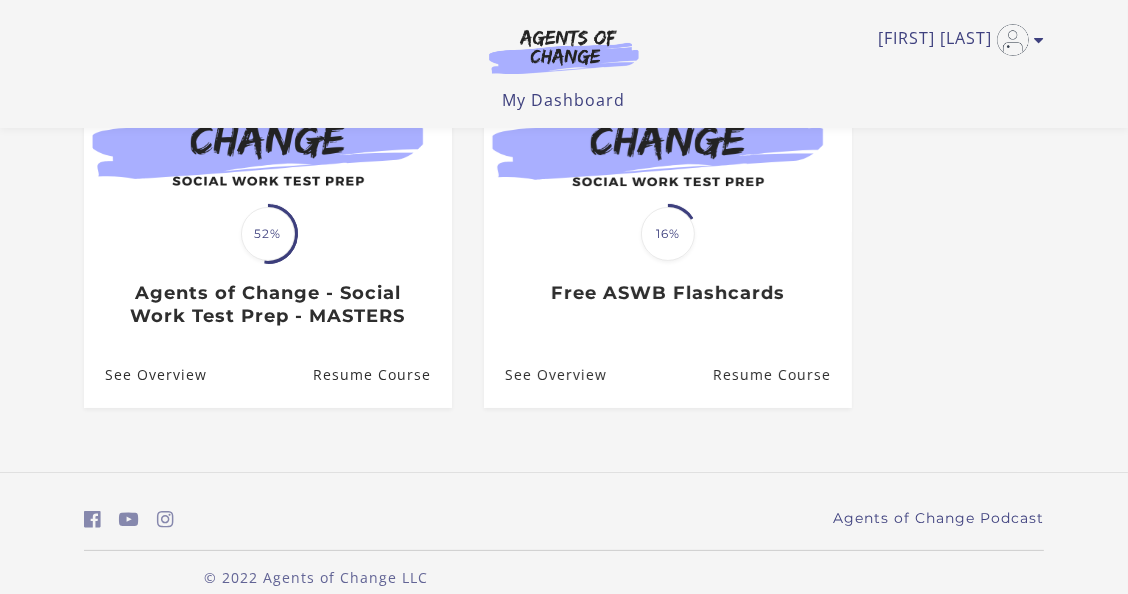 click on "Free ASWB Flashcards" at bounding box center (667, 293) 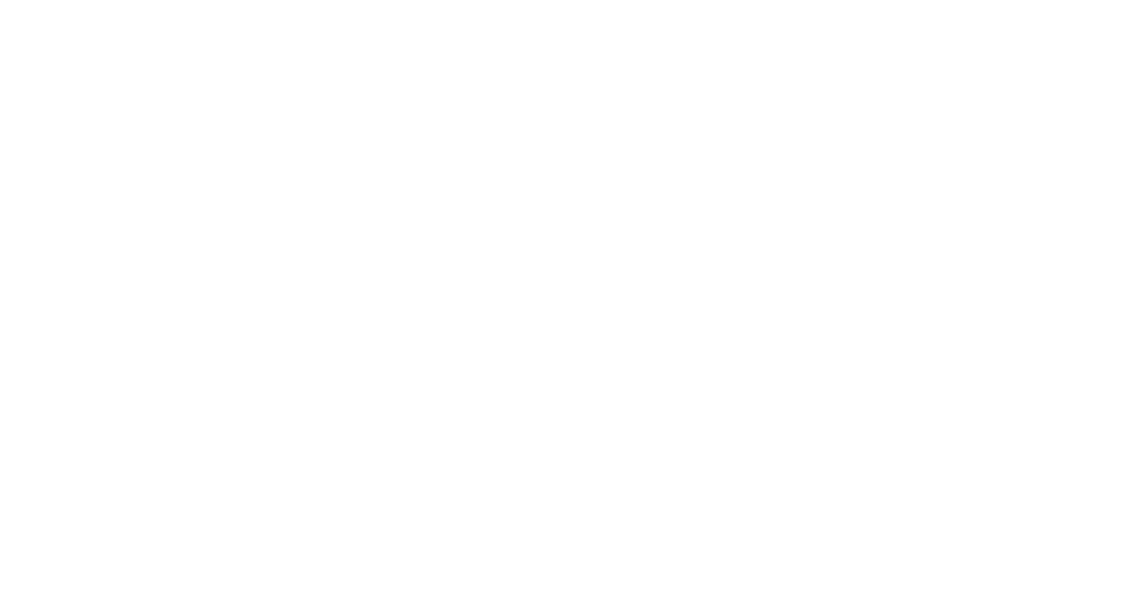 scroll, scrollTop: 0, scrollLeft: 0, axis: both 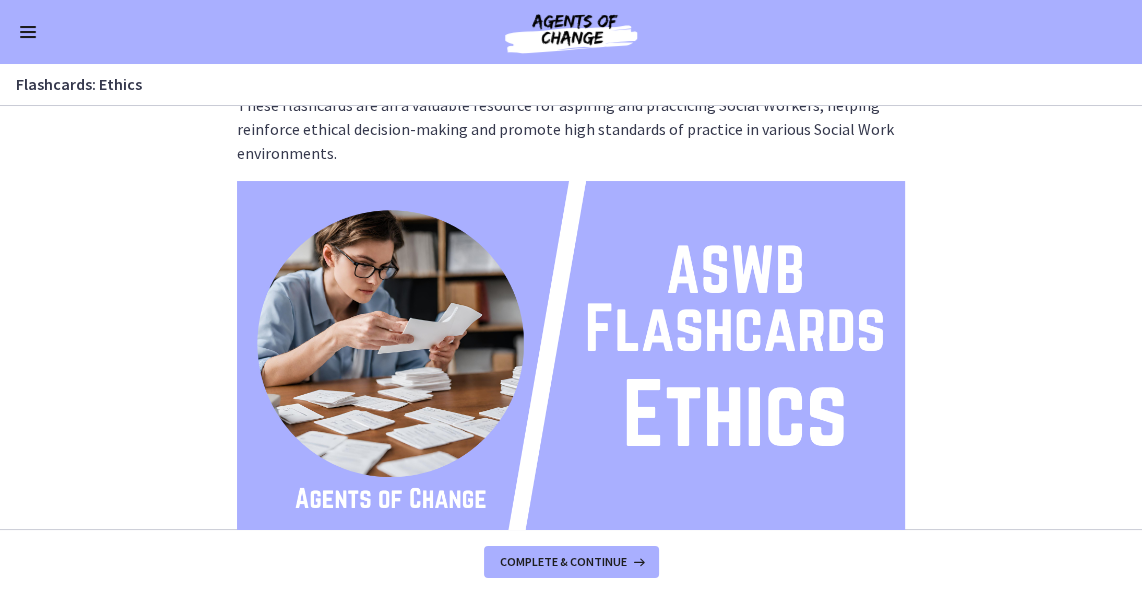 click at bounding box center (571, 369) 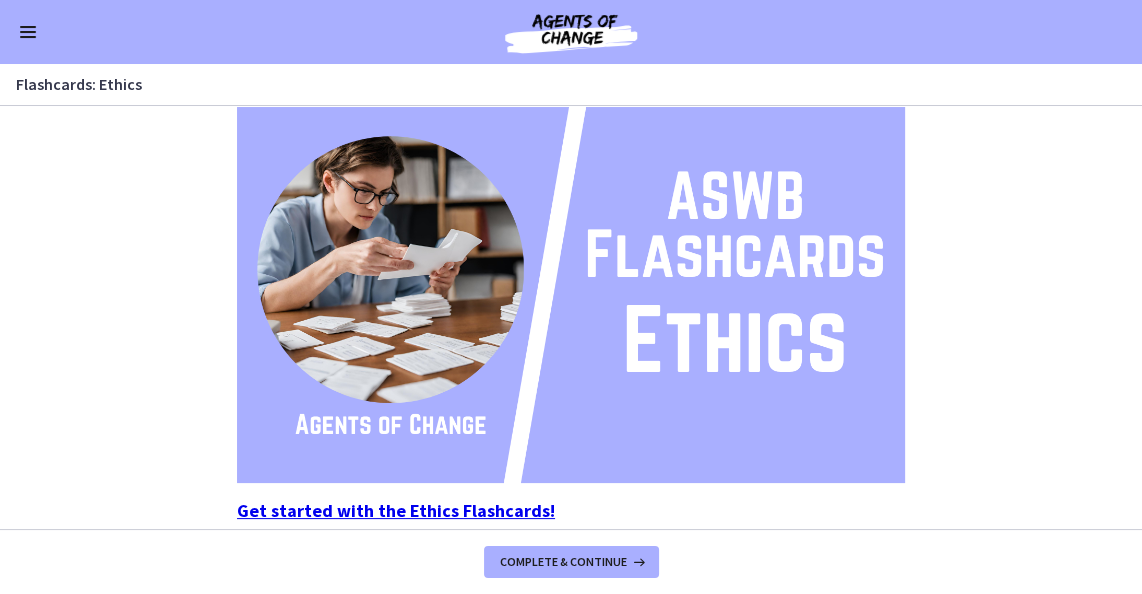 scroll, scrollTop: 345, scrollLeft: 0, axis: vertical 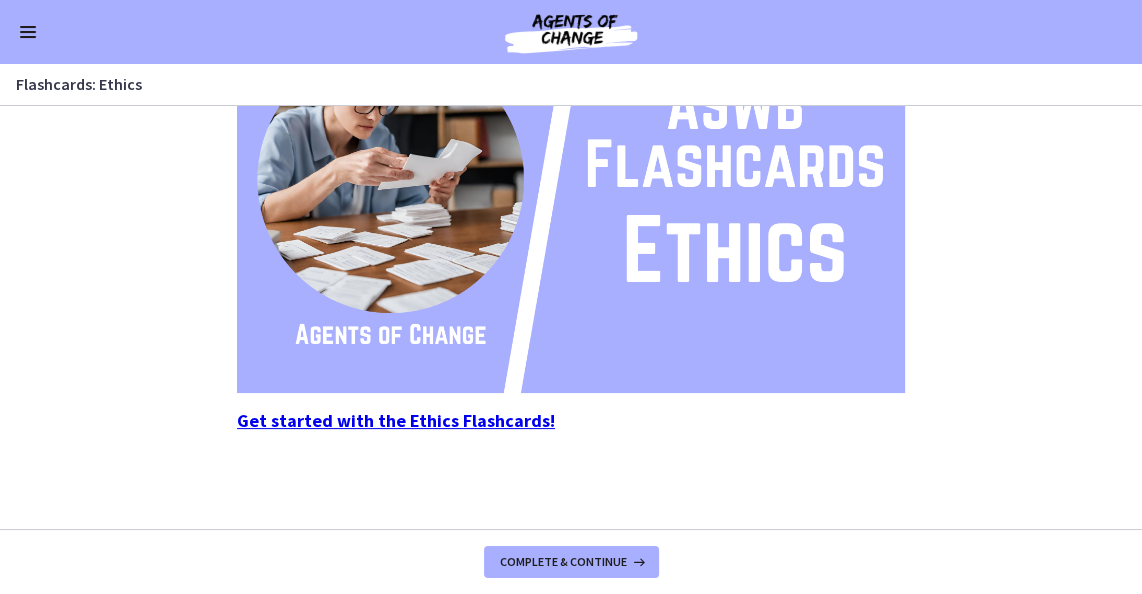 click on "Get started with the Ethics Flashcards!" at bounding box center [396, 420] 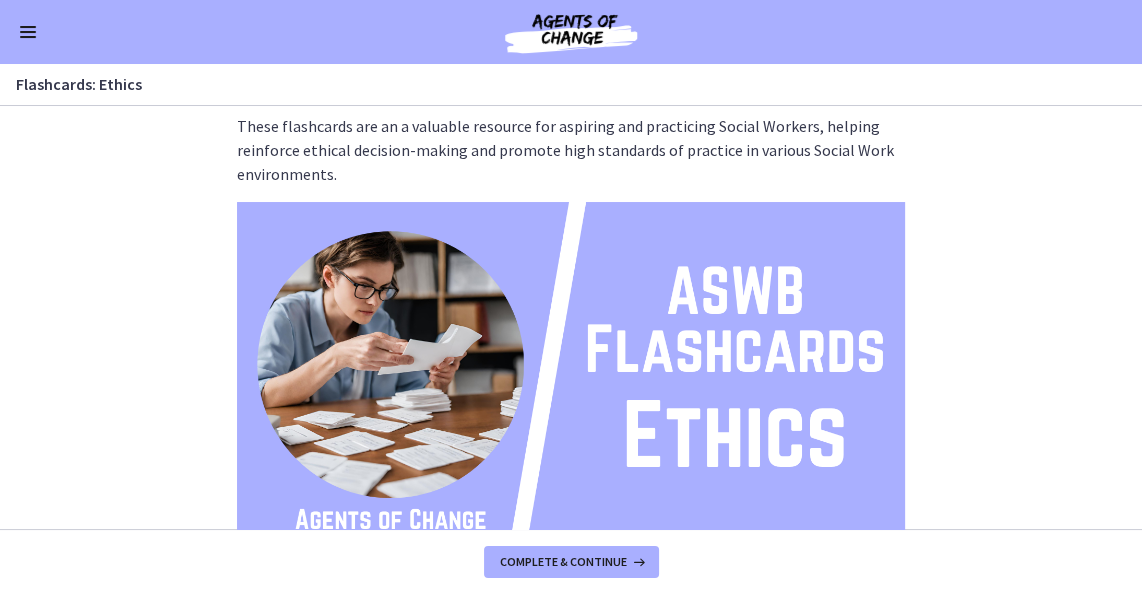 scroll, scrollTop: 0, scrollLeft: 0, axis: both 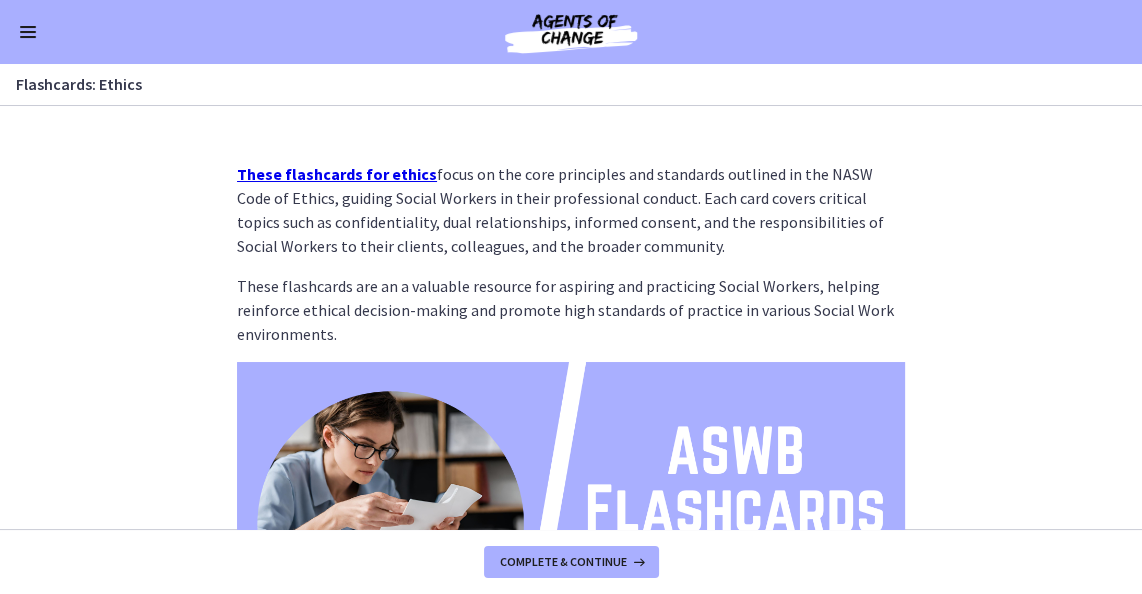 click at bounding box center (28, 37) 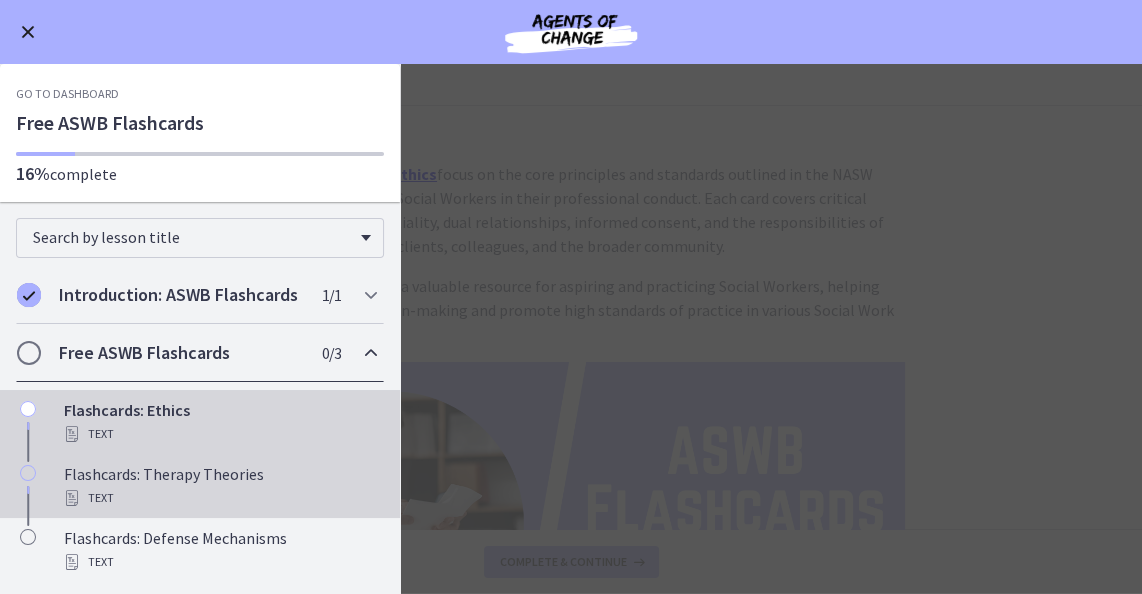 click on "Text" at bounding box center (220, 498) 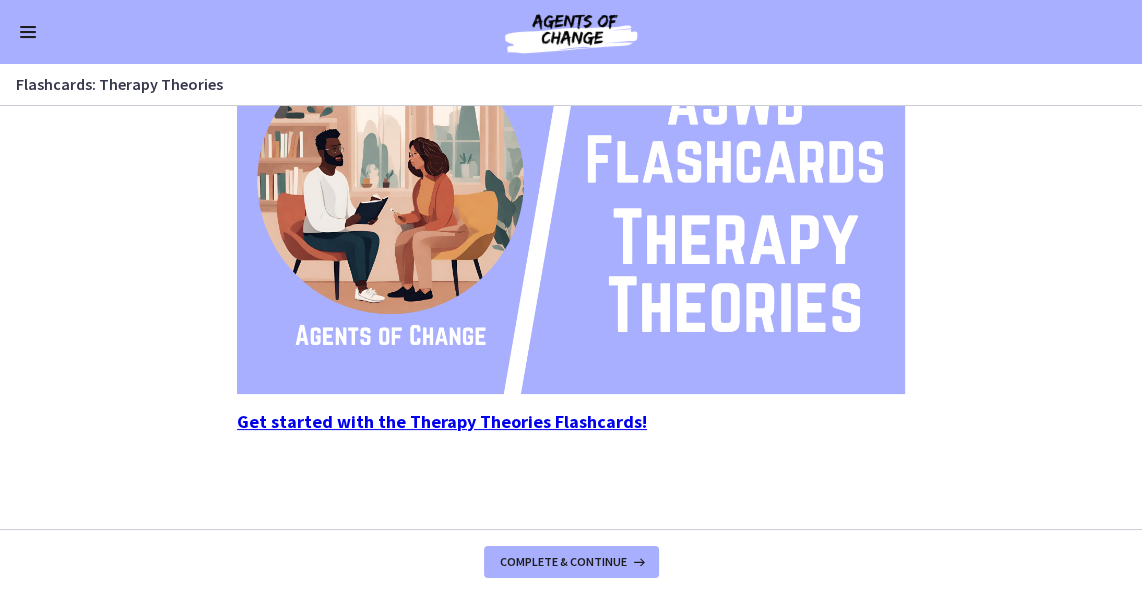 scroll, scrollTop: 345, scrollLeft: 0, axis: vertical 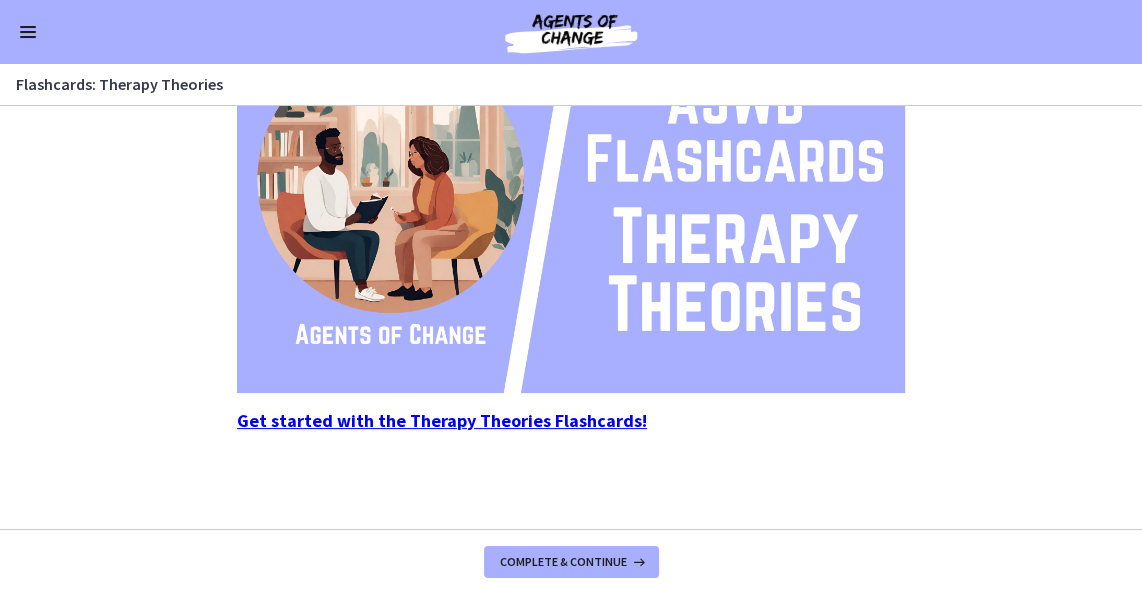 click at bounding box center [571, 205] 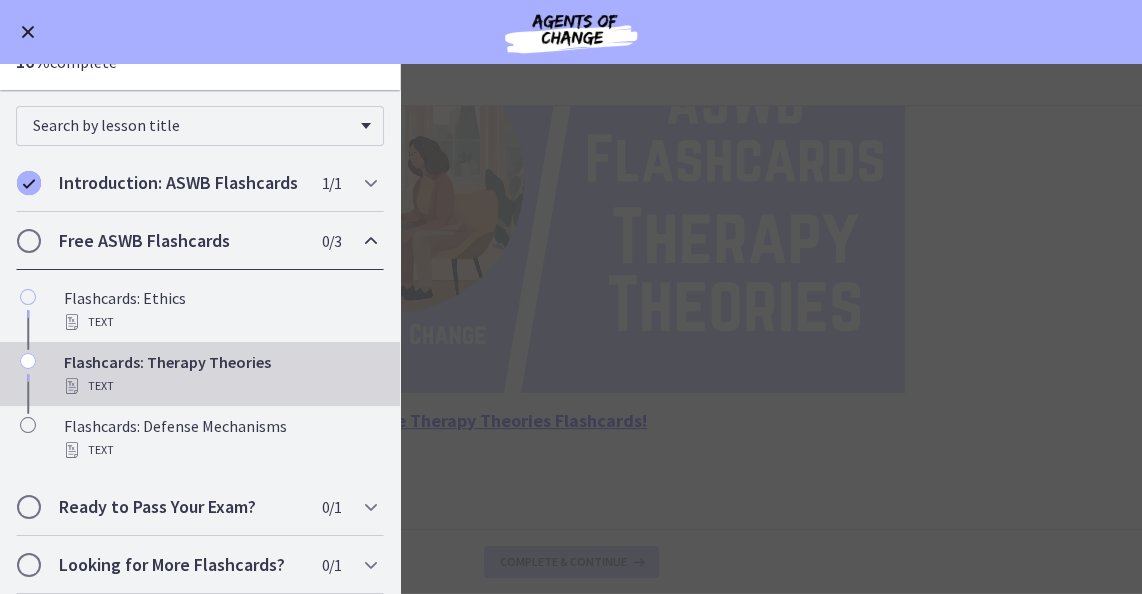 scroll, scrollTop: 135, scrollLeft: 0, axis: vertical 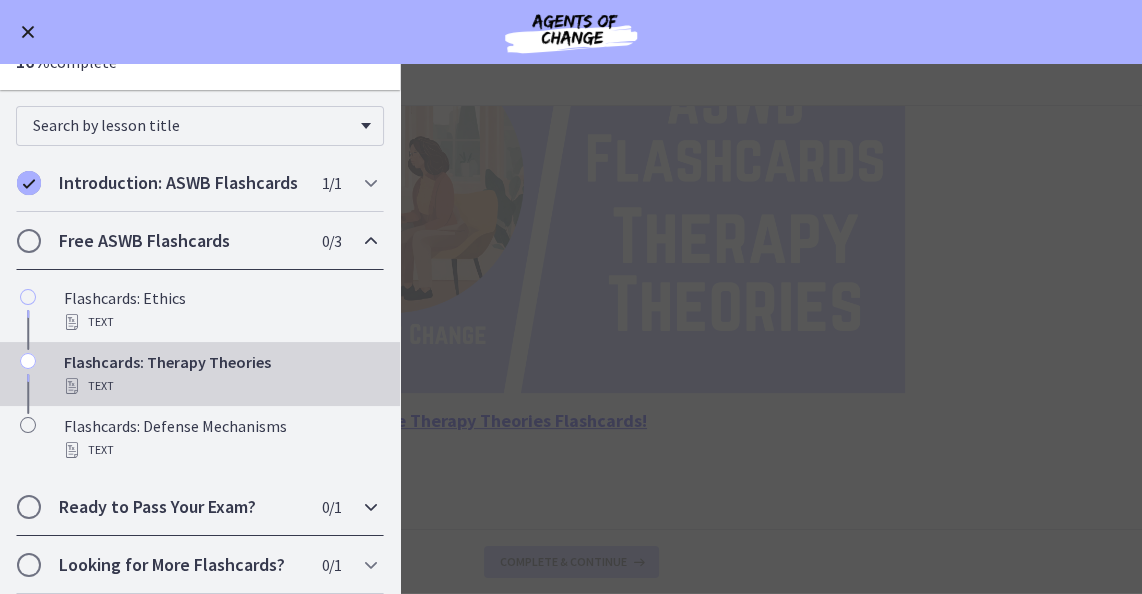 click at bounding box center [371, 507] 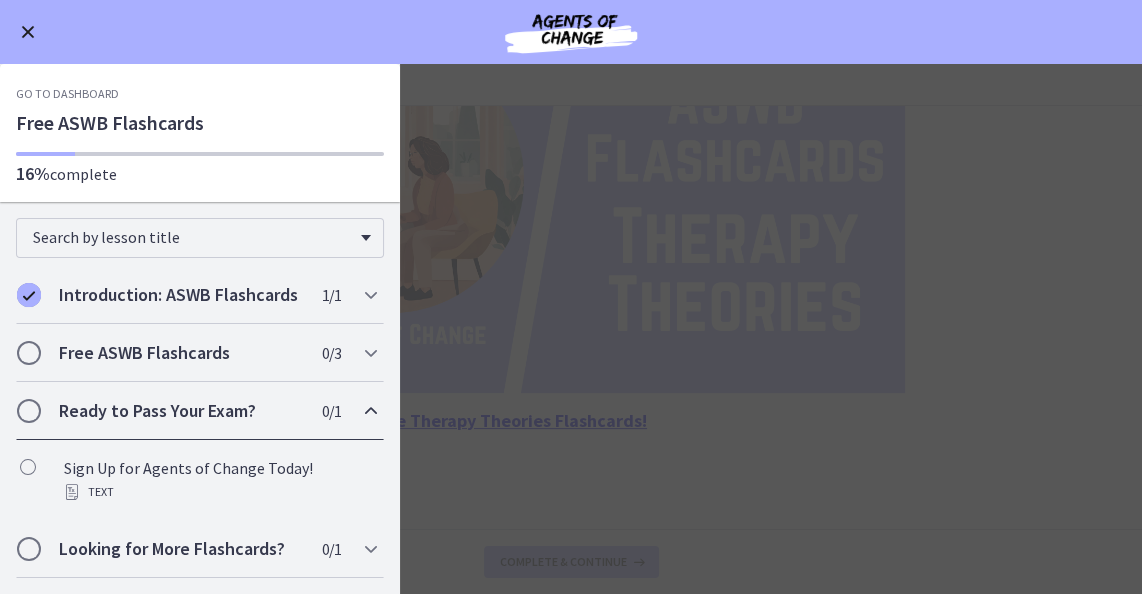 scroll, scrollTop: 7, scrollLeft: 0, axis: vertical 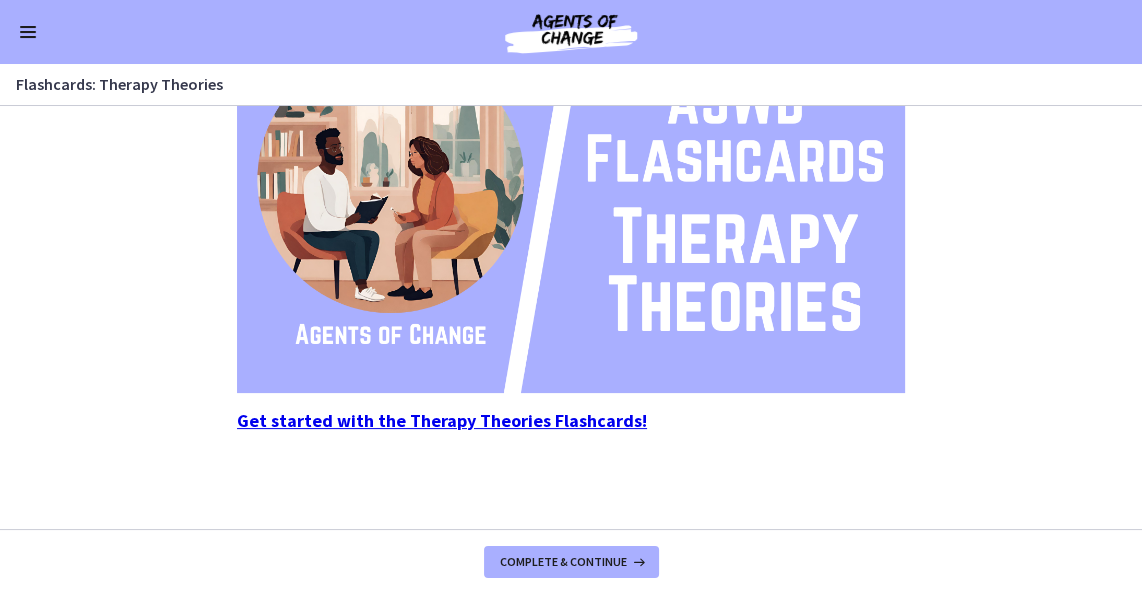 click at bounding box center (571, 32) 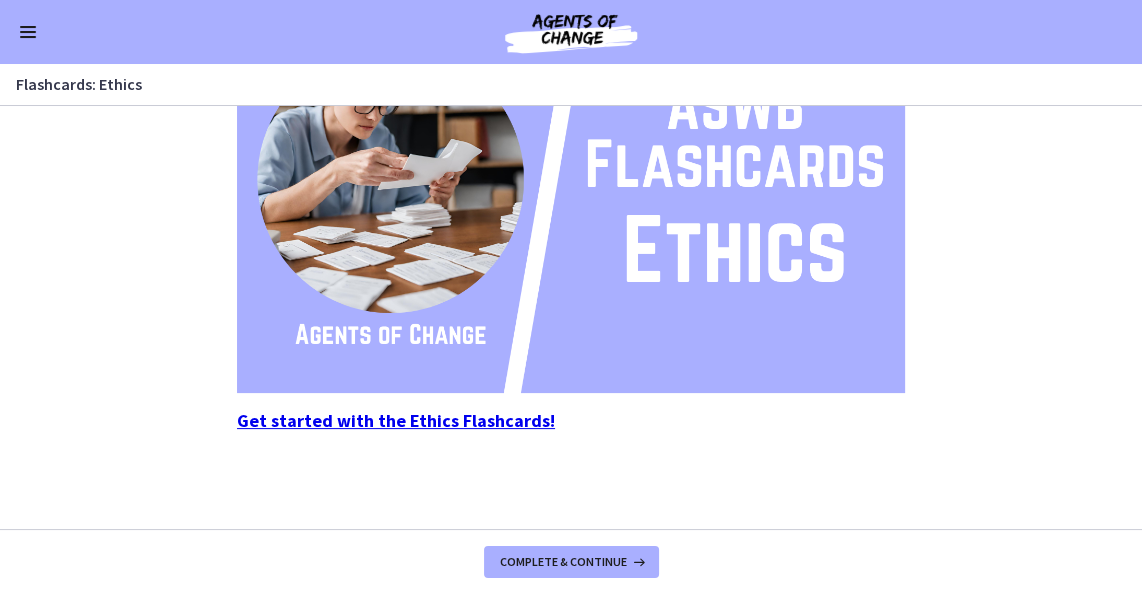 scroll, scrollTop: 0, scrollLeft: 0, axis: both 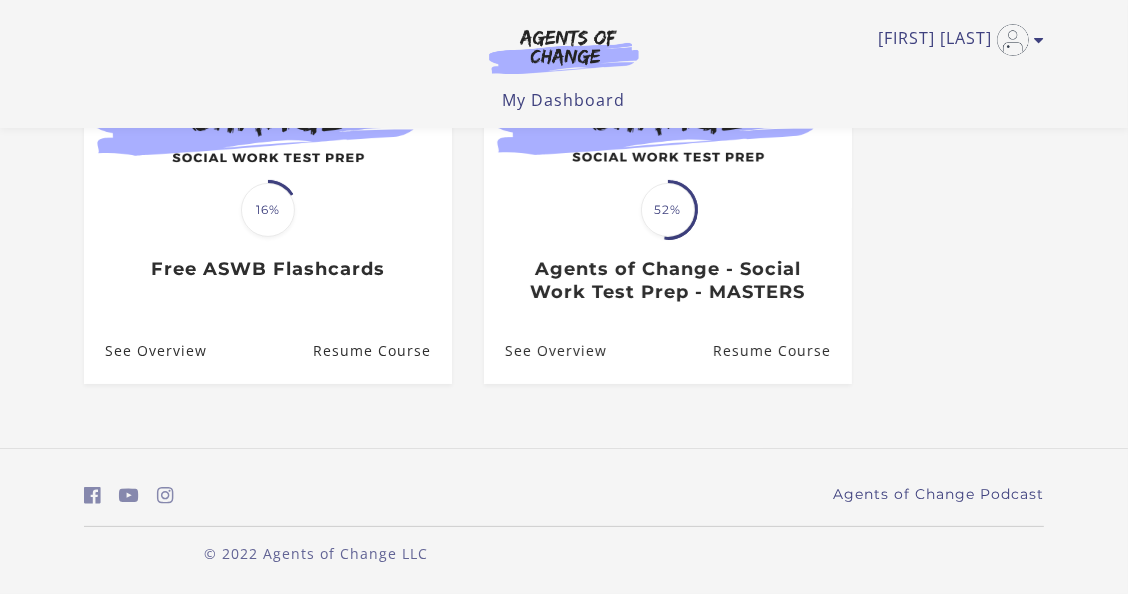 click on "Resume Course" at bounding box center [382, 351] 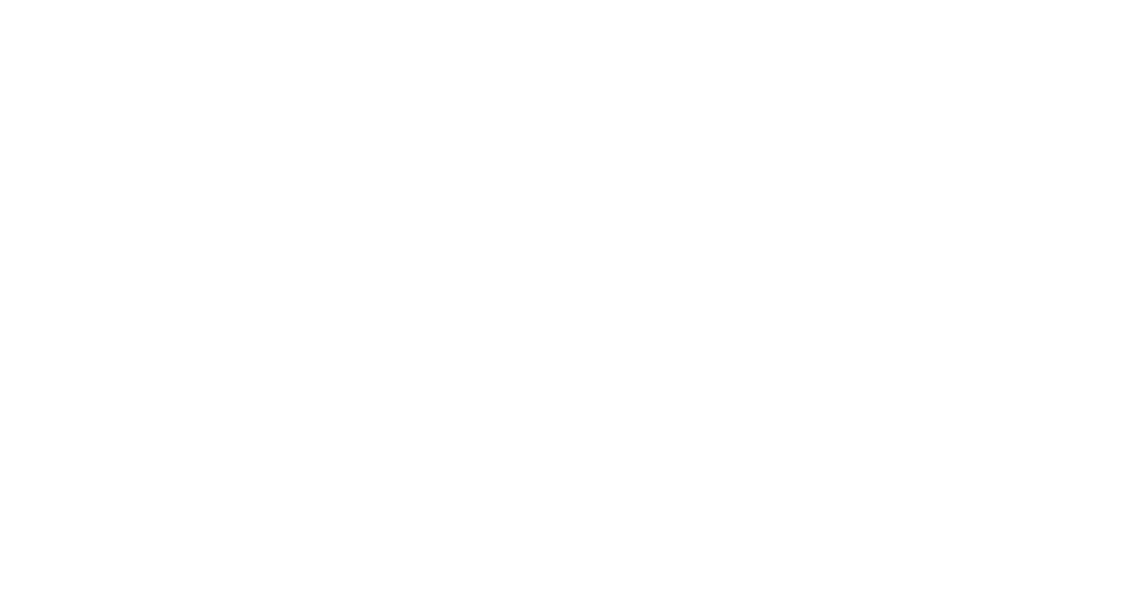 scroll, scrollTop: 0, scrollLeft: 0, axis: both 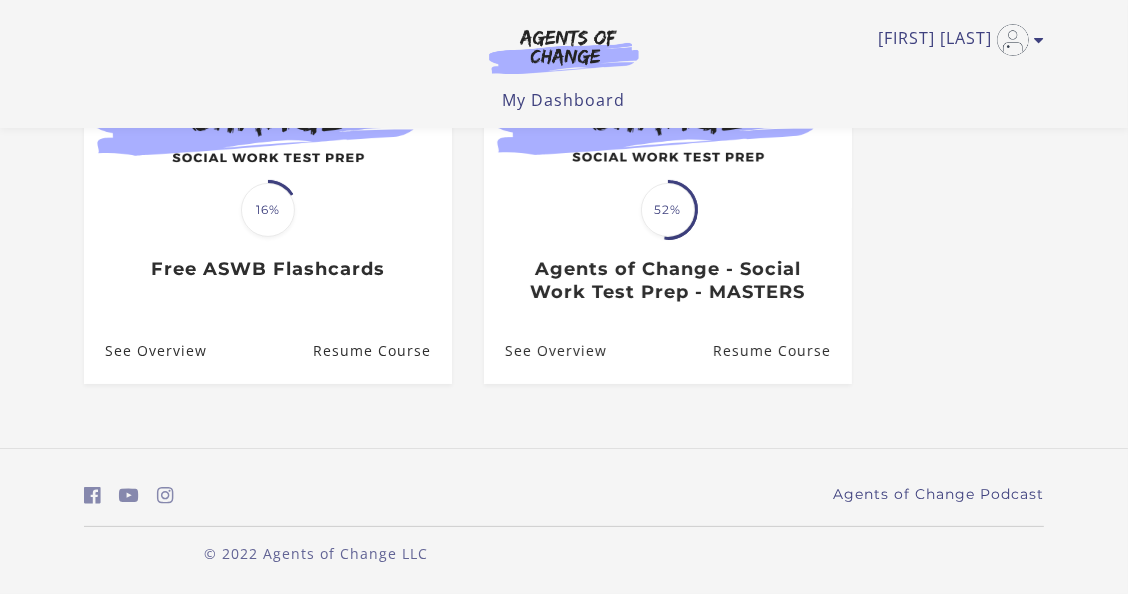 click on "Resume Course" at bounding box center (782, 351) 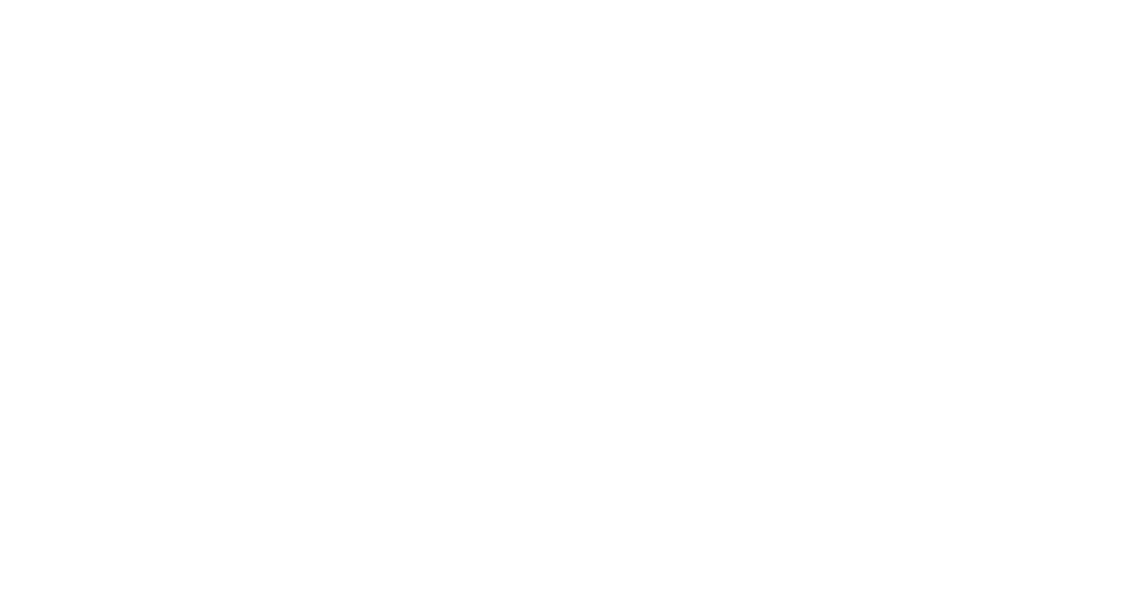 scroll, scrollTop: 0, scrollLeft: 0, axis: both 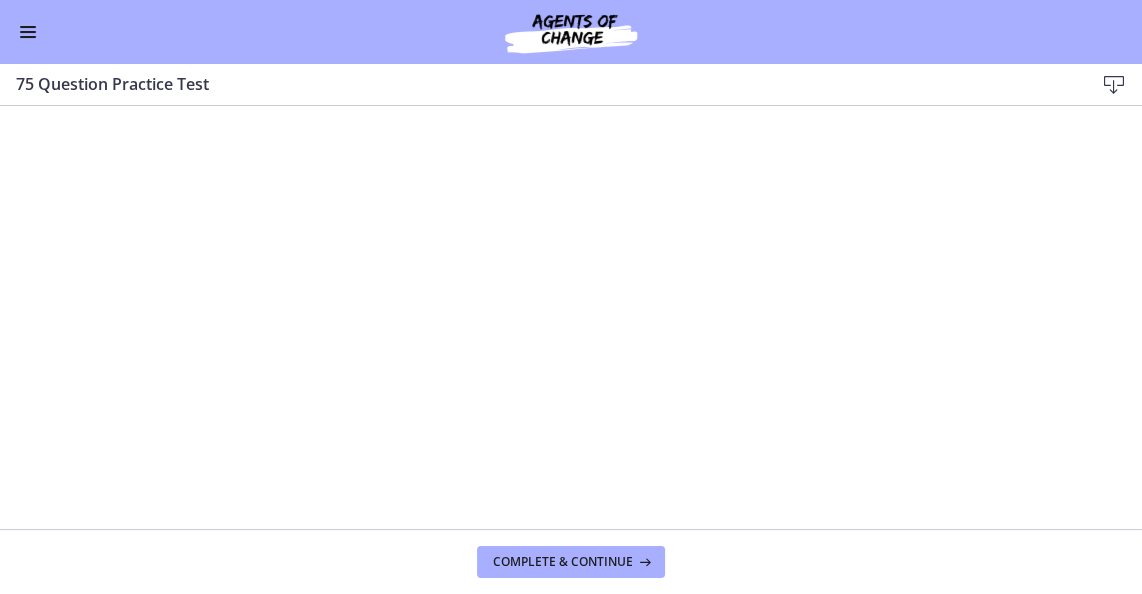 click at bounding box center [28, 32] 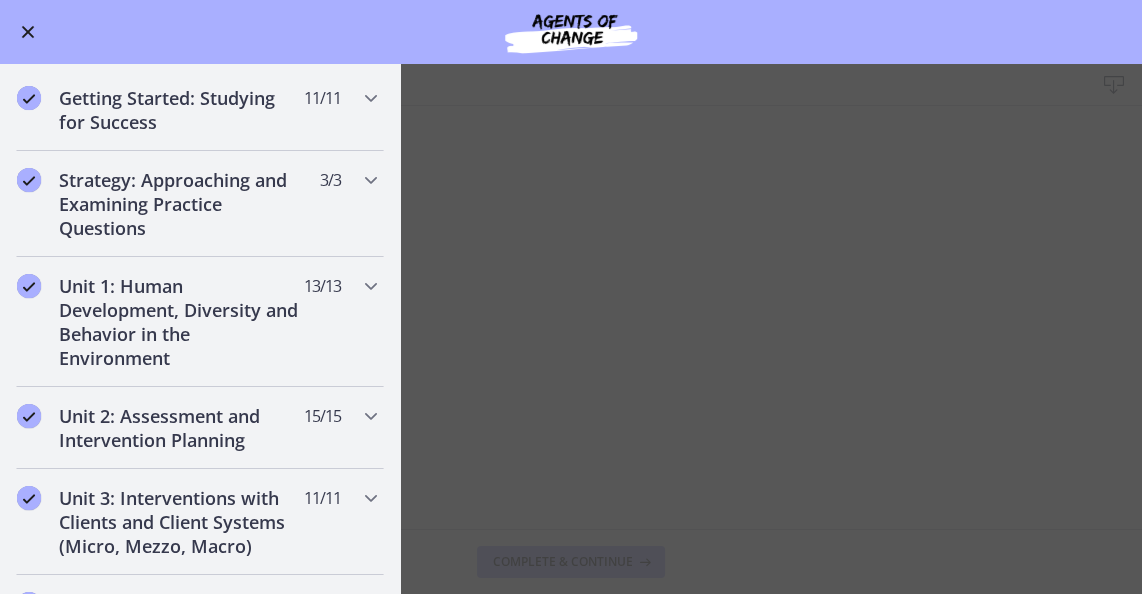 scroll, scrollTop: 272, scrollLeft: 0, axis: vertical 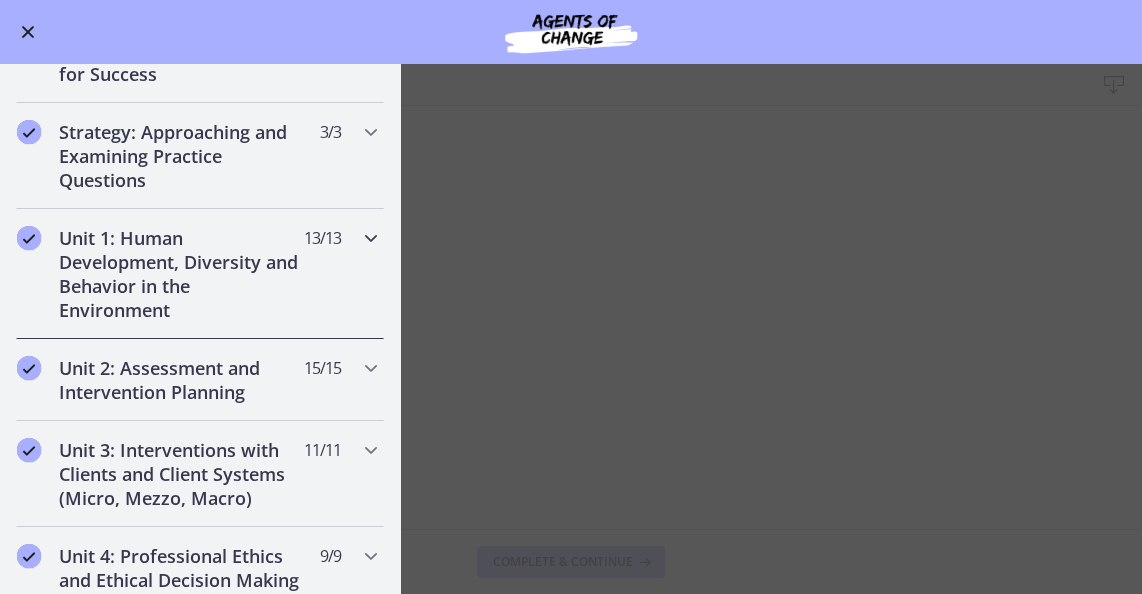 click at bounding box center (371, 238) 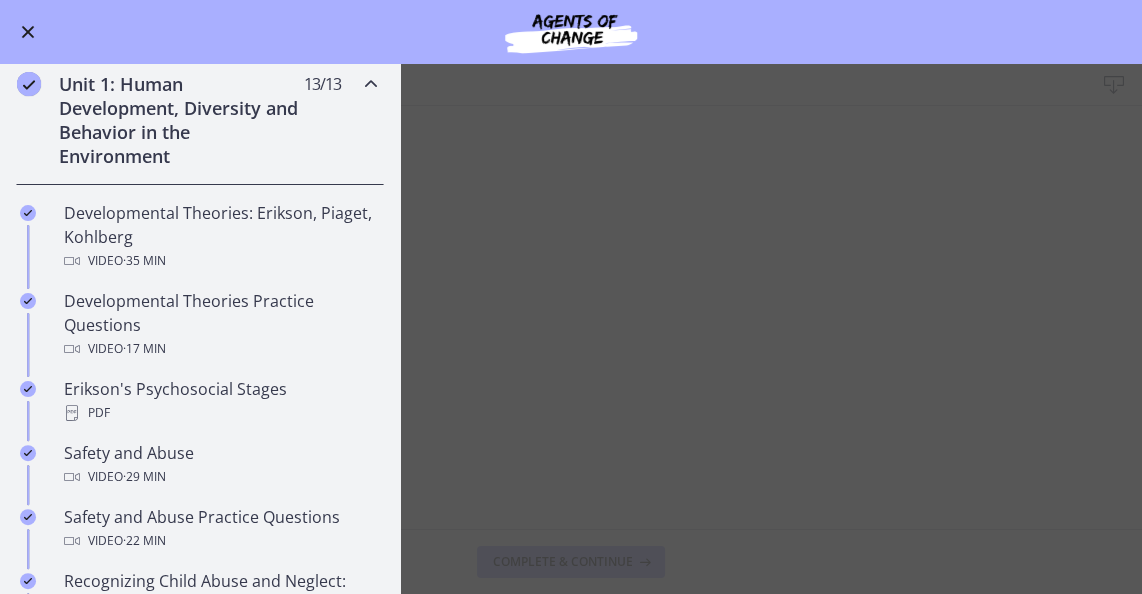 scroll, scrollTop: 454, scrollLeft: 0, axis: vertical 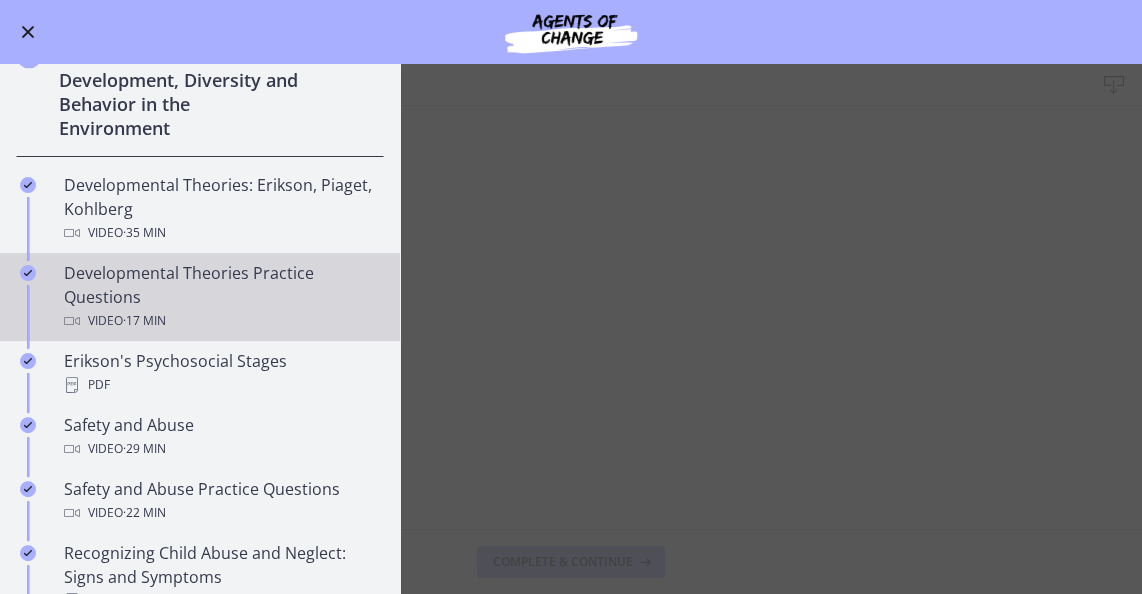 click on "Developmental Theories Practice Questions
Video
·  17 min" at bounding box center [220, 297] 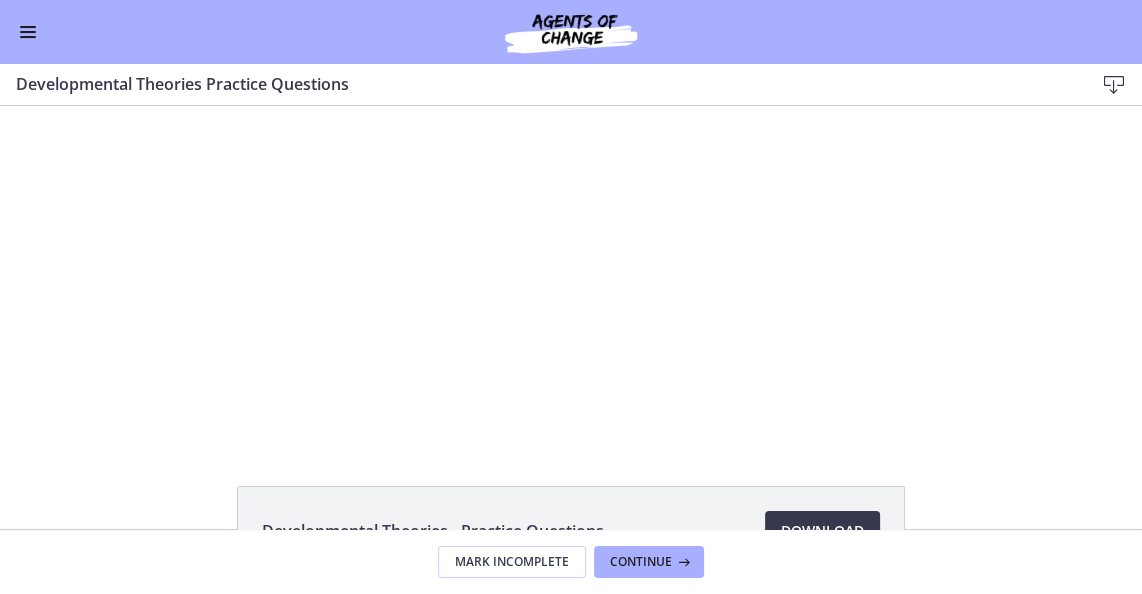 scroll, scrollTop: 0, scrollLeft: 0, axis: both 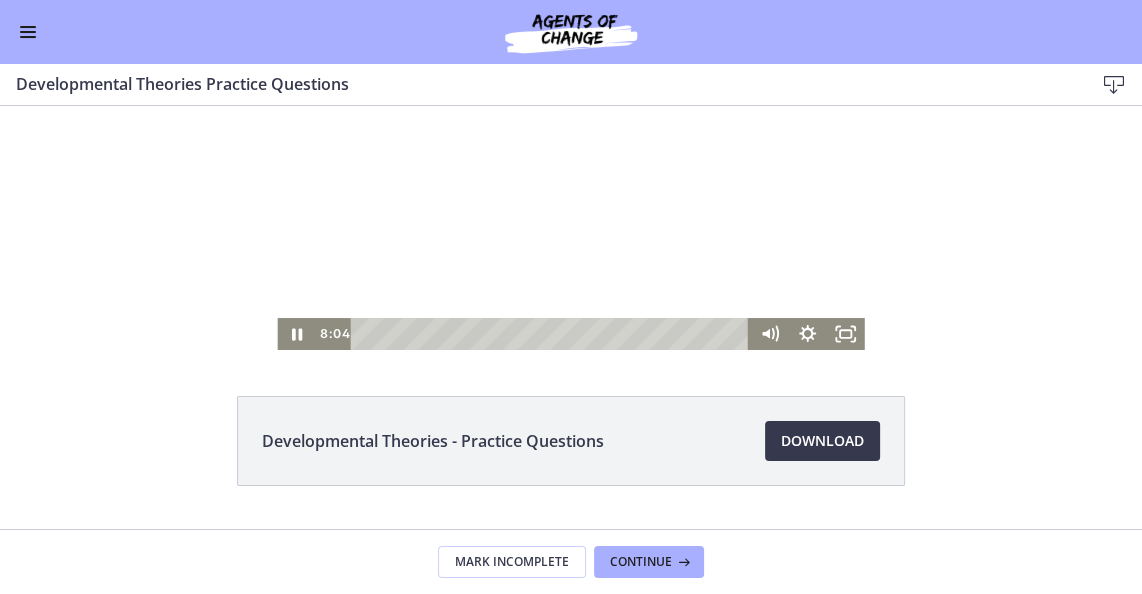 click at bounding box center (553, 334) 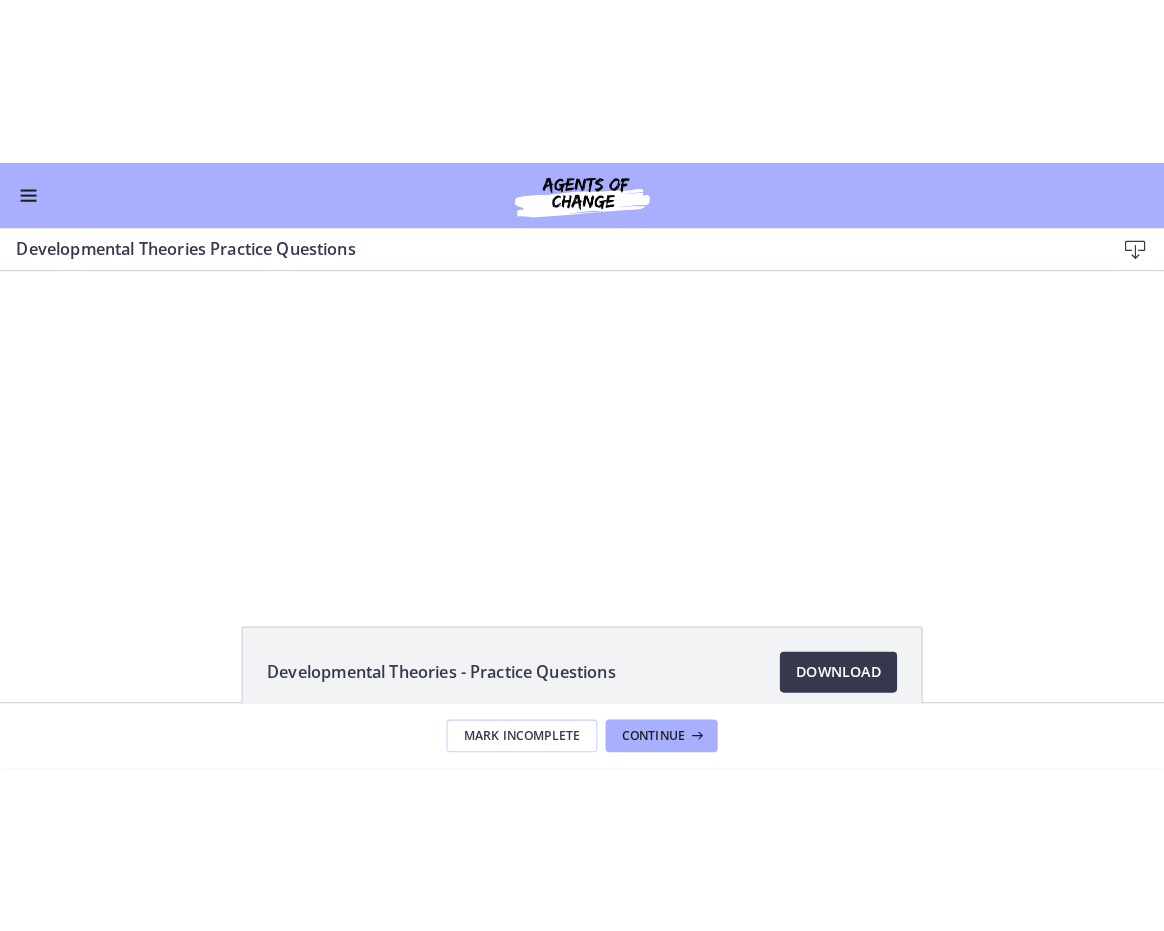 scroll, scrollTop: 0, scrollLeft: 0, axis: both 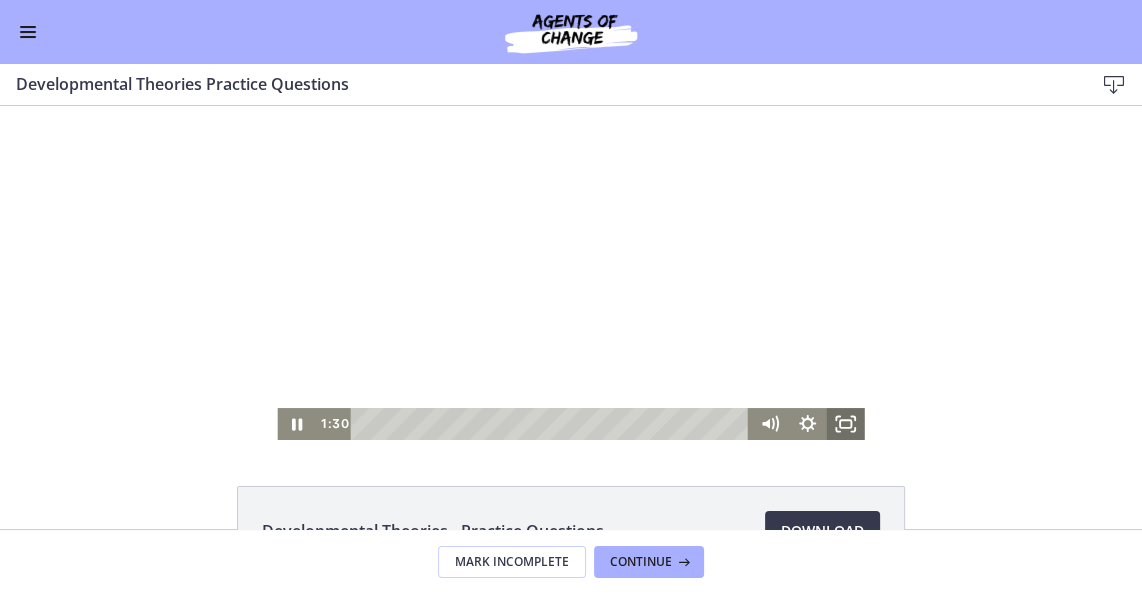 click 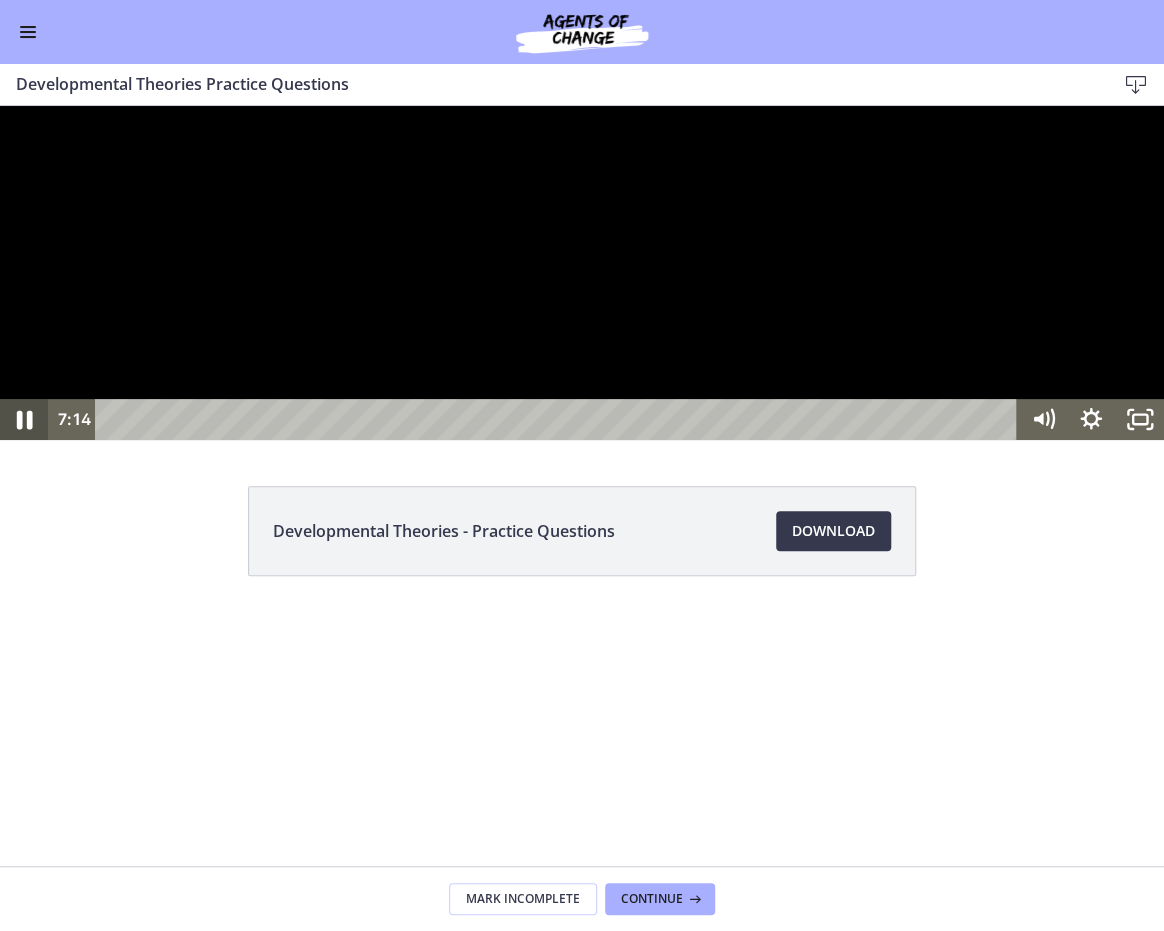 click 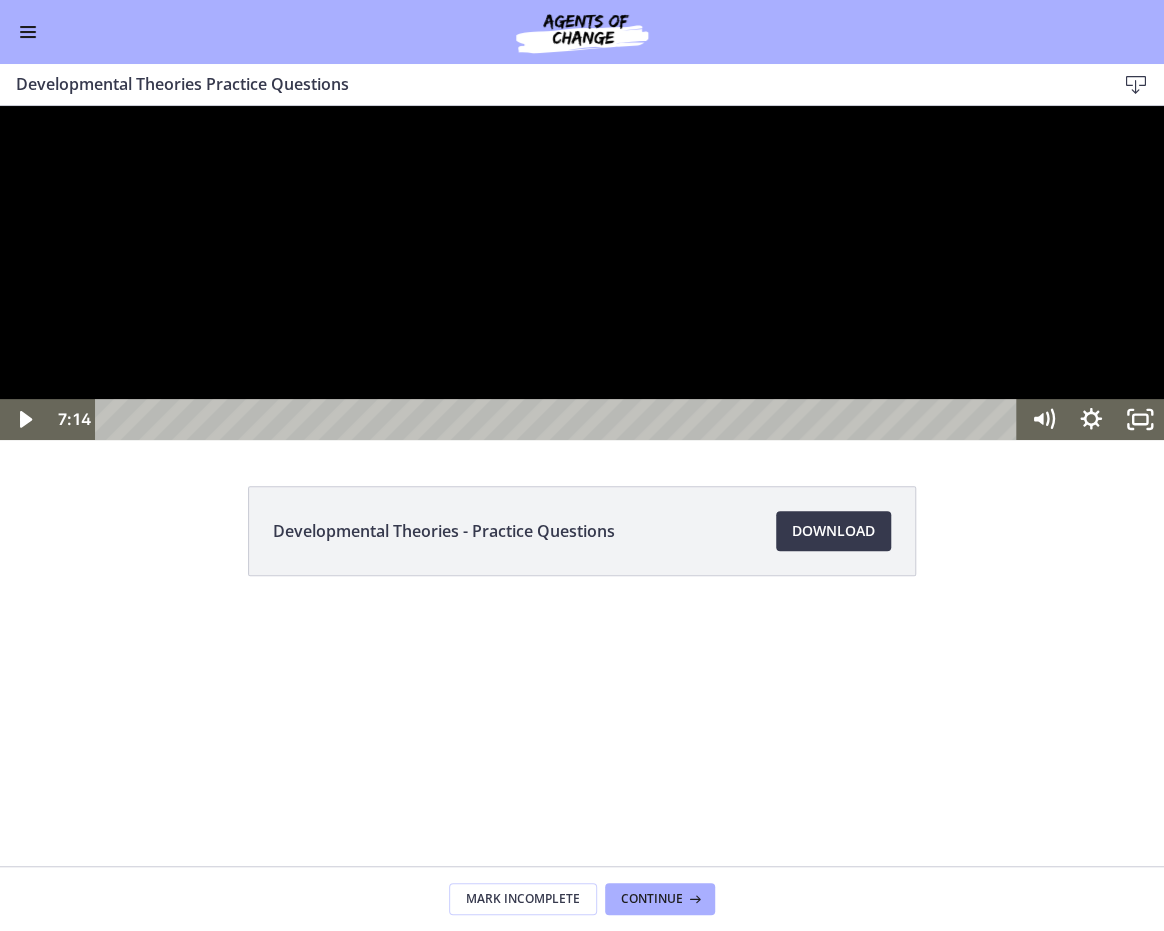 click at bounding box center [582, 273] 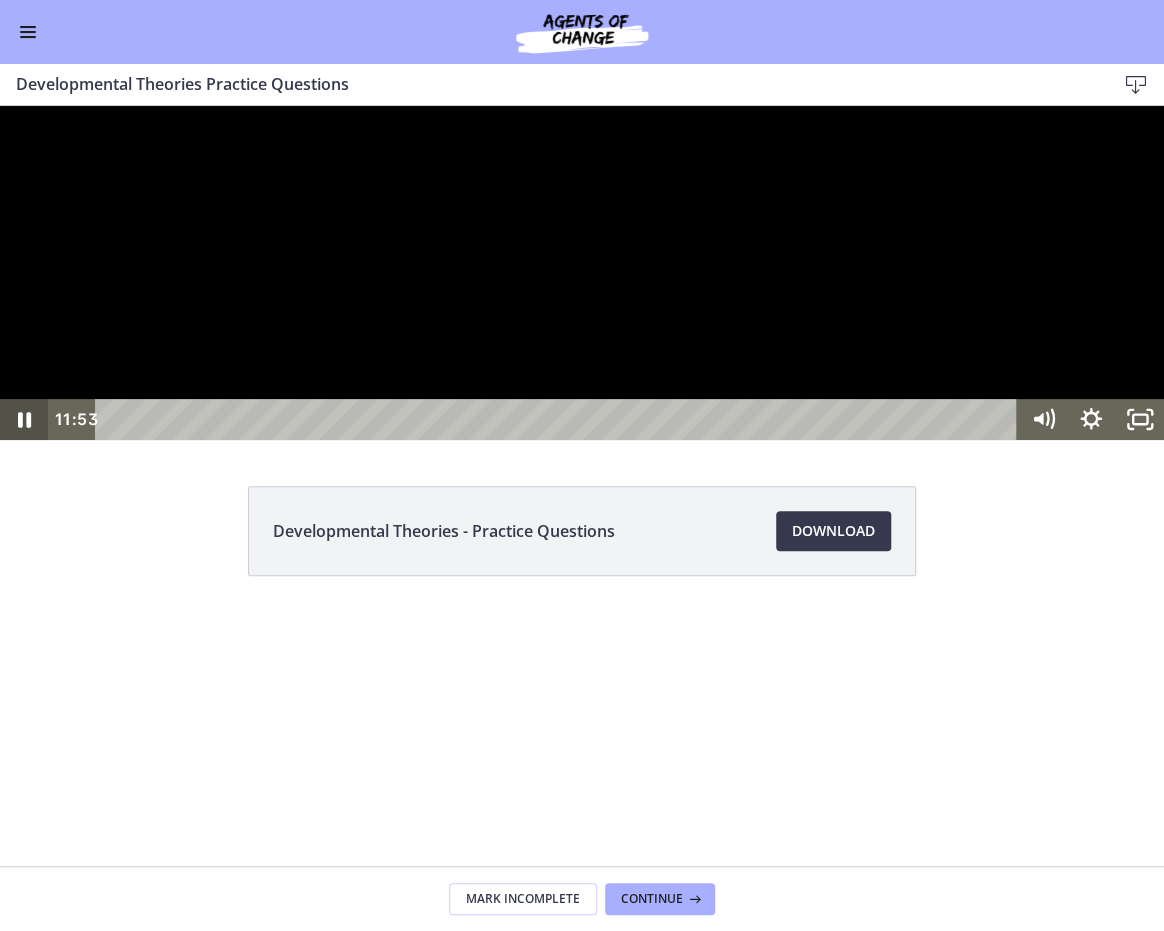 drag, startPoint x: 34, startPoint y: 1025, endPoint x: 50, endPoint y: 996, distance: 33.12099 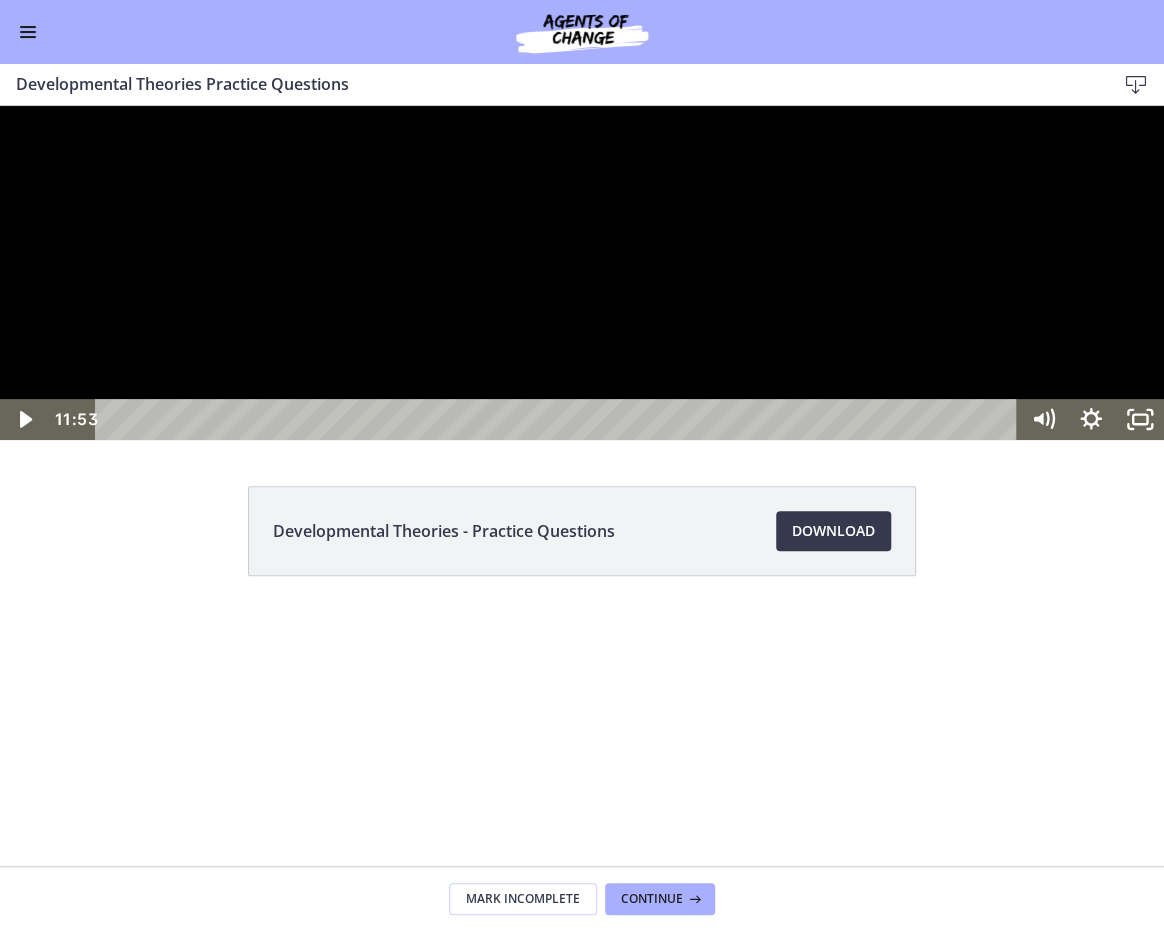 click at bounding box center (582, 273) 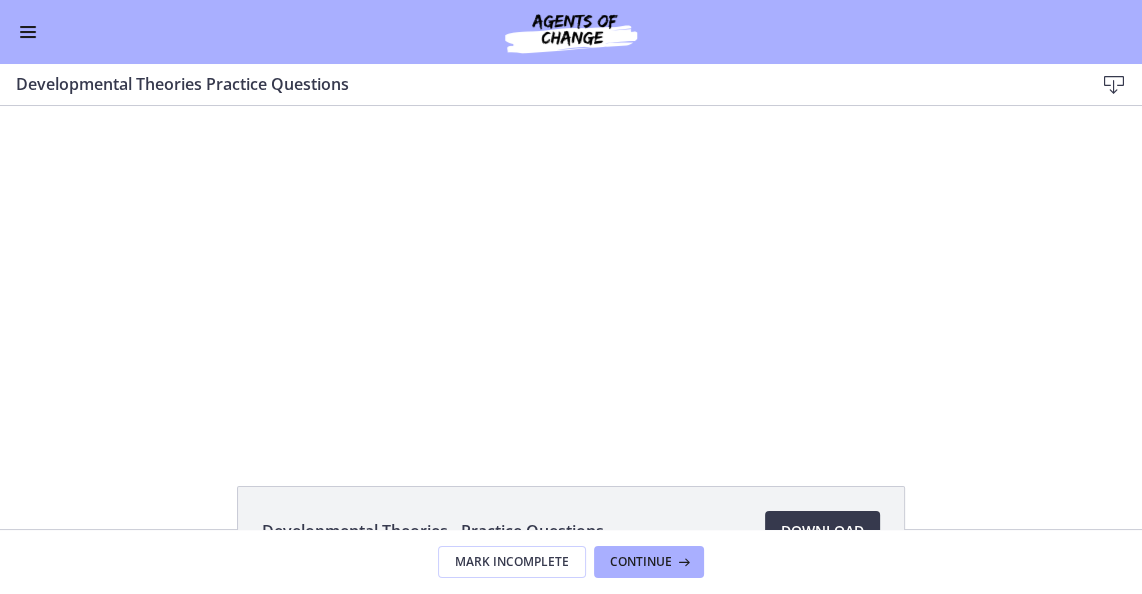 drag, startPoint x: 110, startPoint y: 25, endPoint x: 8, endPoint y: 64, distance: 109.201645 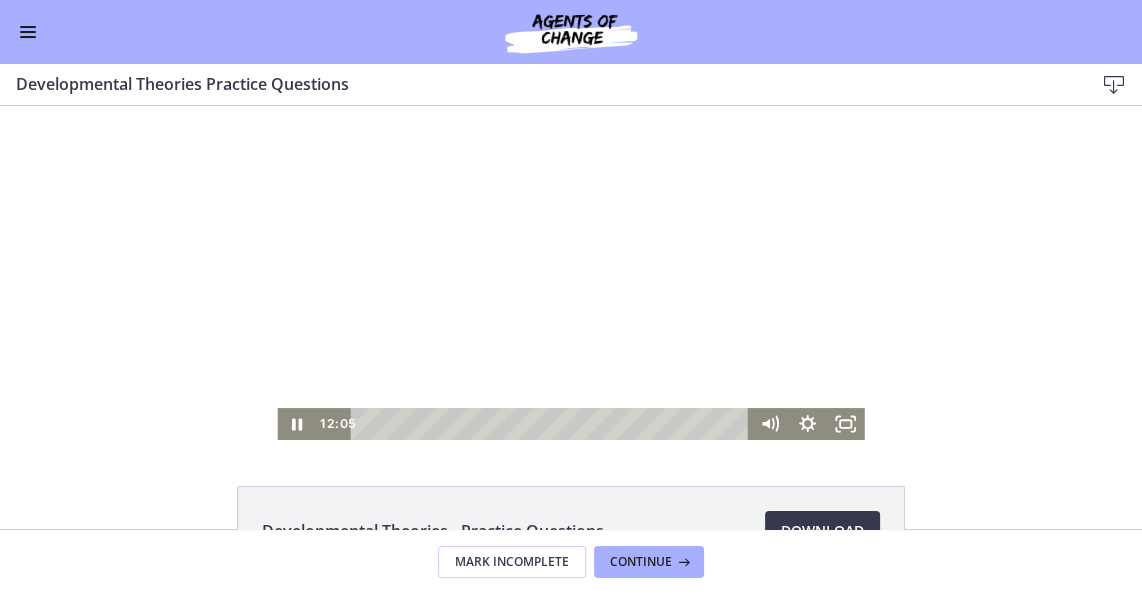 click at bounding box center (570, 273) 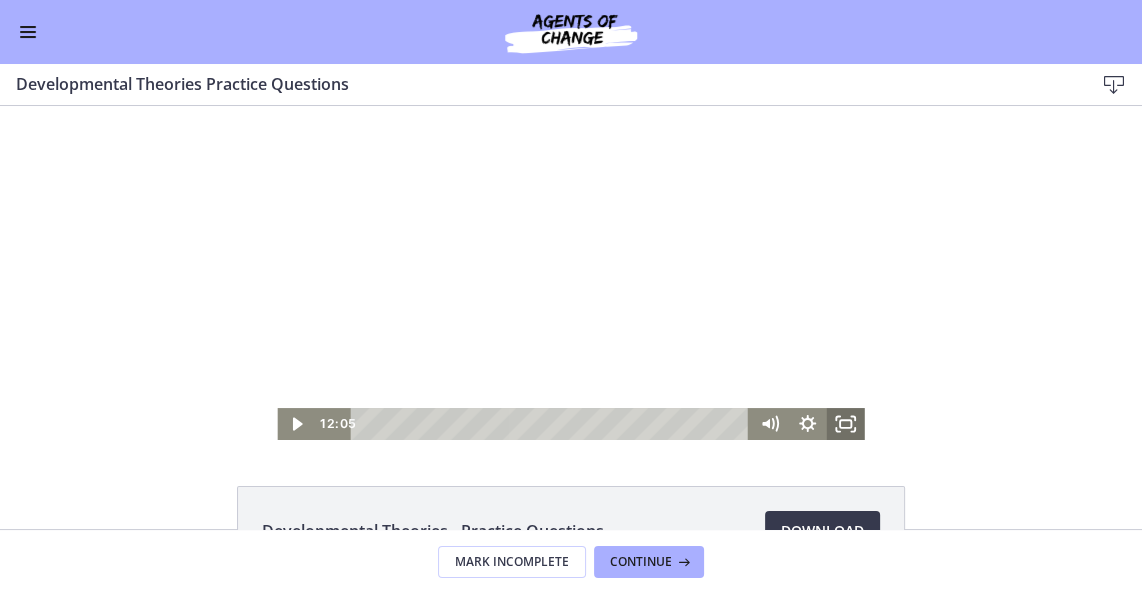 drag, startPoint x: 845, startPoint y: 420, endPoint x: 649, endPoint y: 608, distance: 271.58792 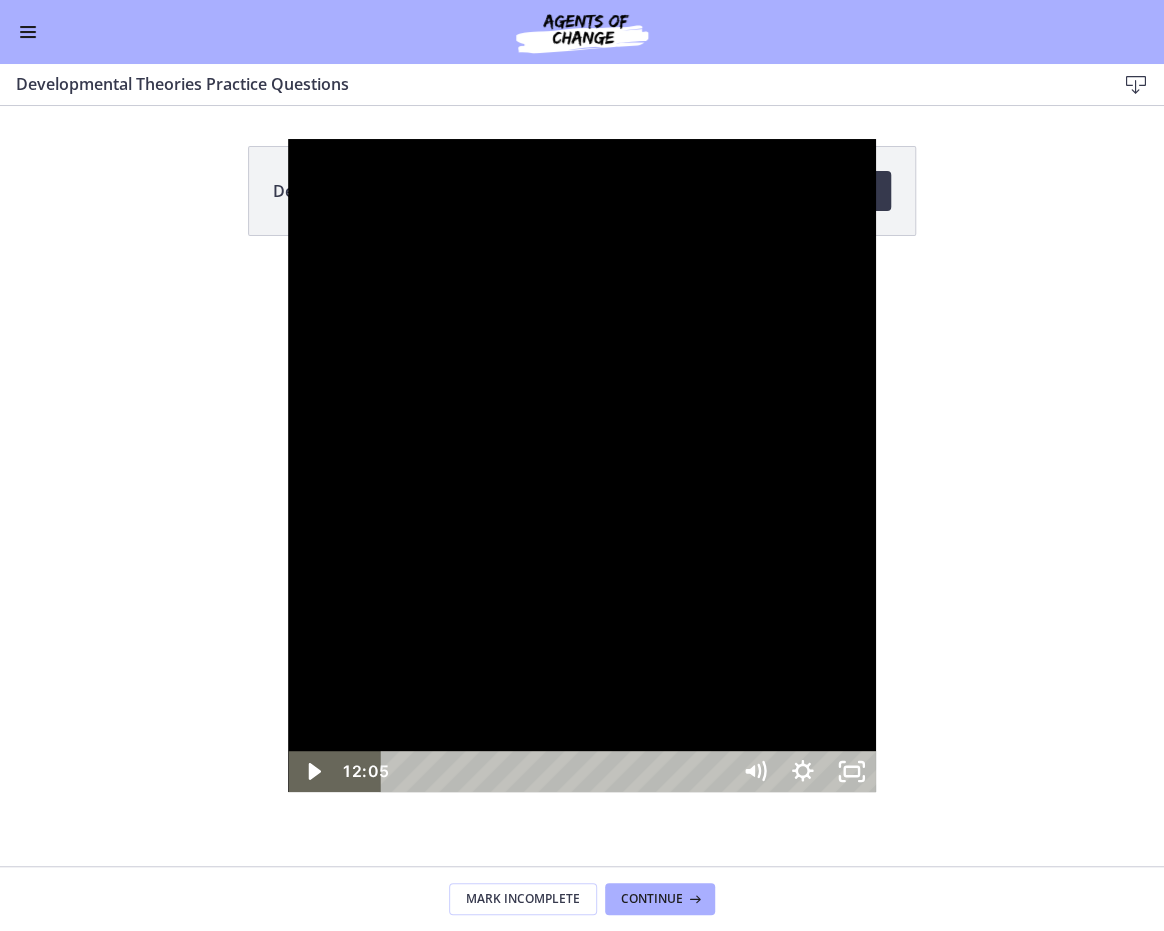 click at bounding box center [581, 466] 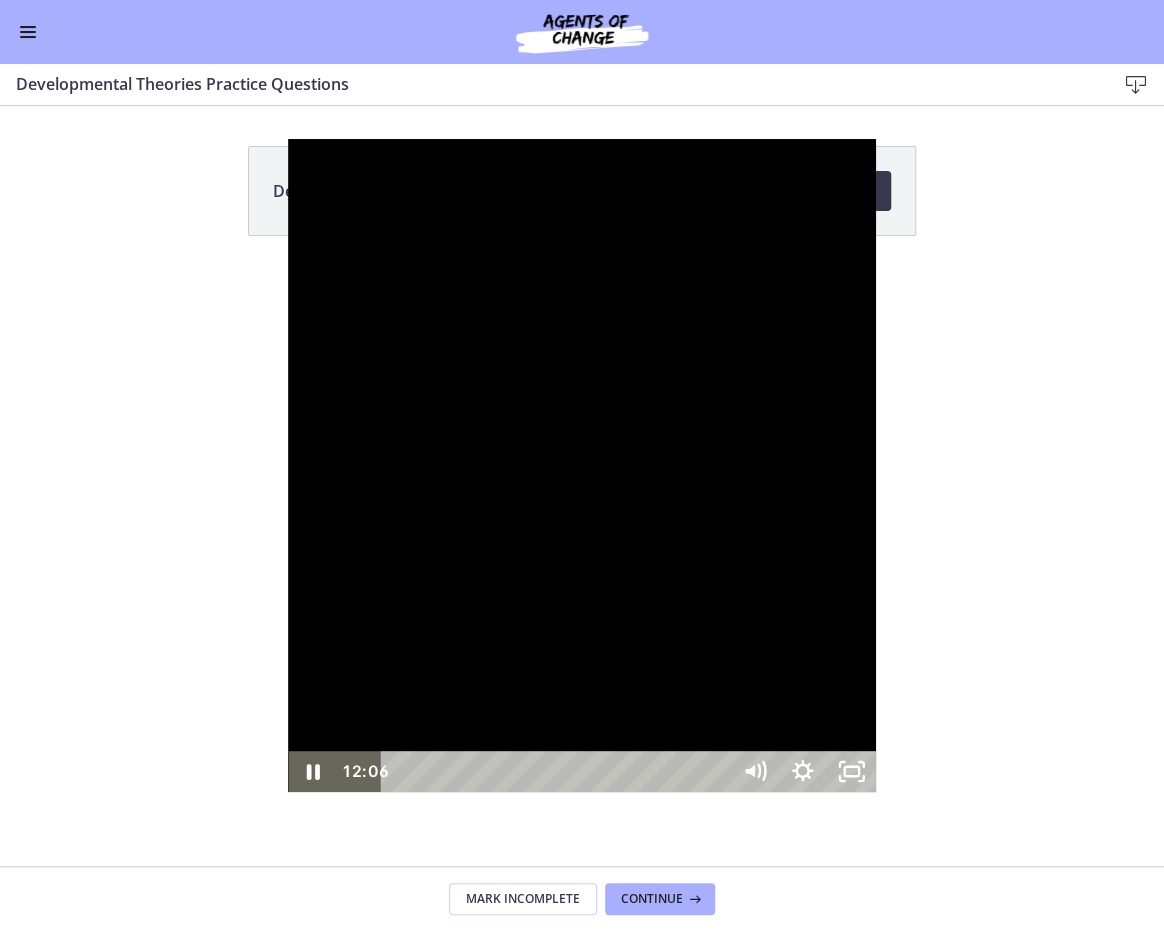 click on "11:16" at bounding box center [558, 771] 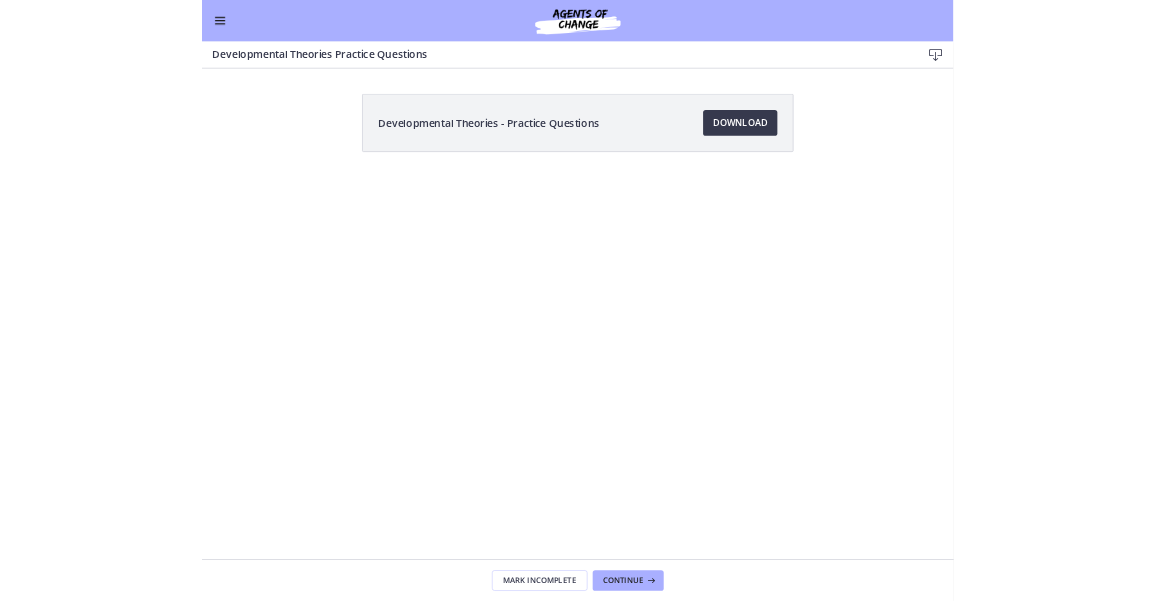 scroll, scrollTop: 0, scrollLeft: 0, axis: both 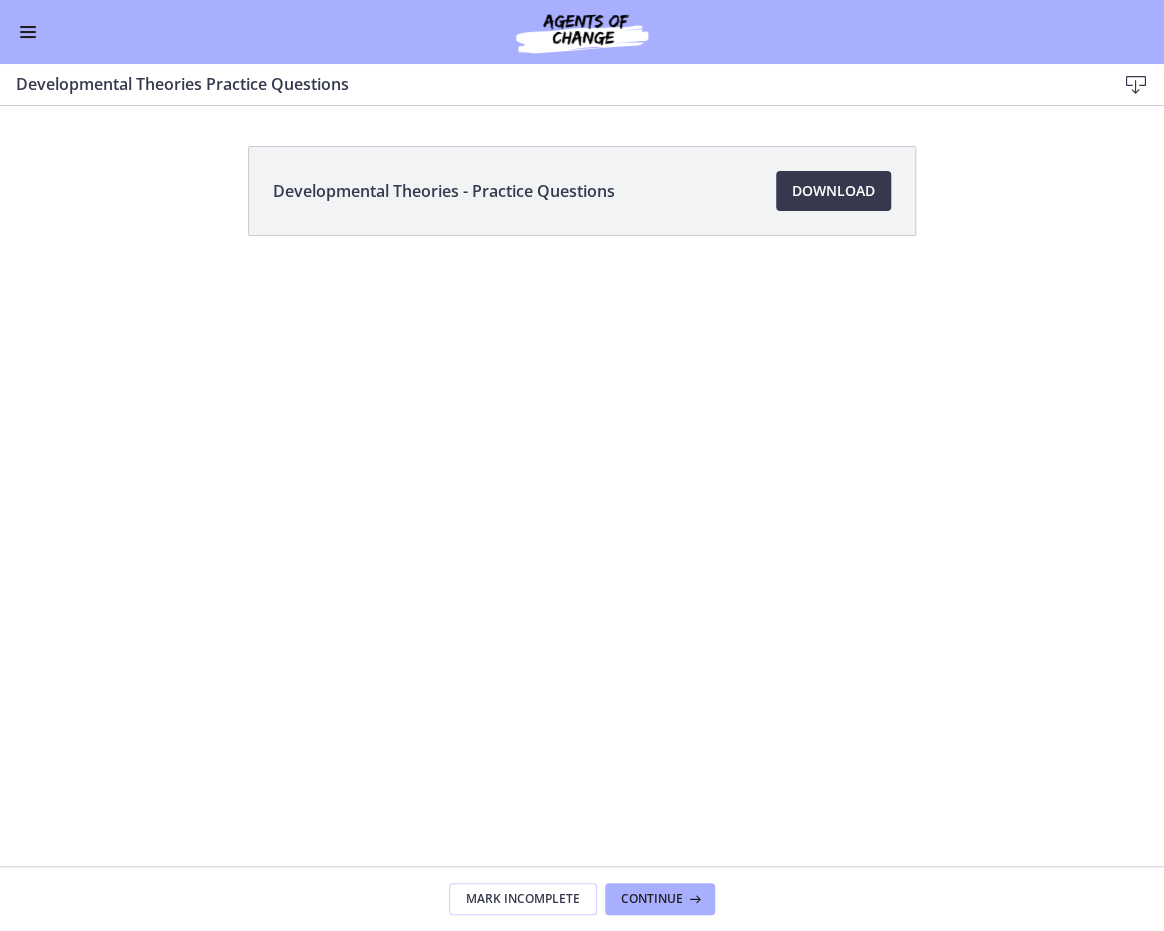 drag, startPoint x: 0, startPoint y: 81, endPoint x: 534, endPoint y: 722, distance: 834.2883 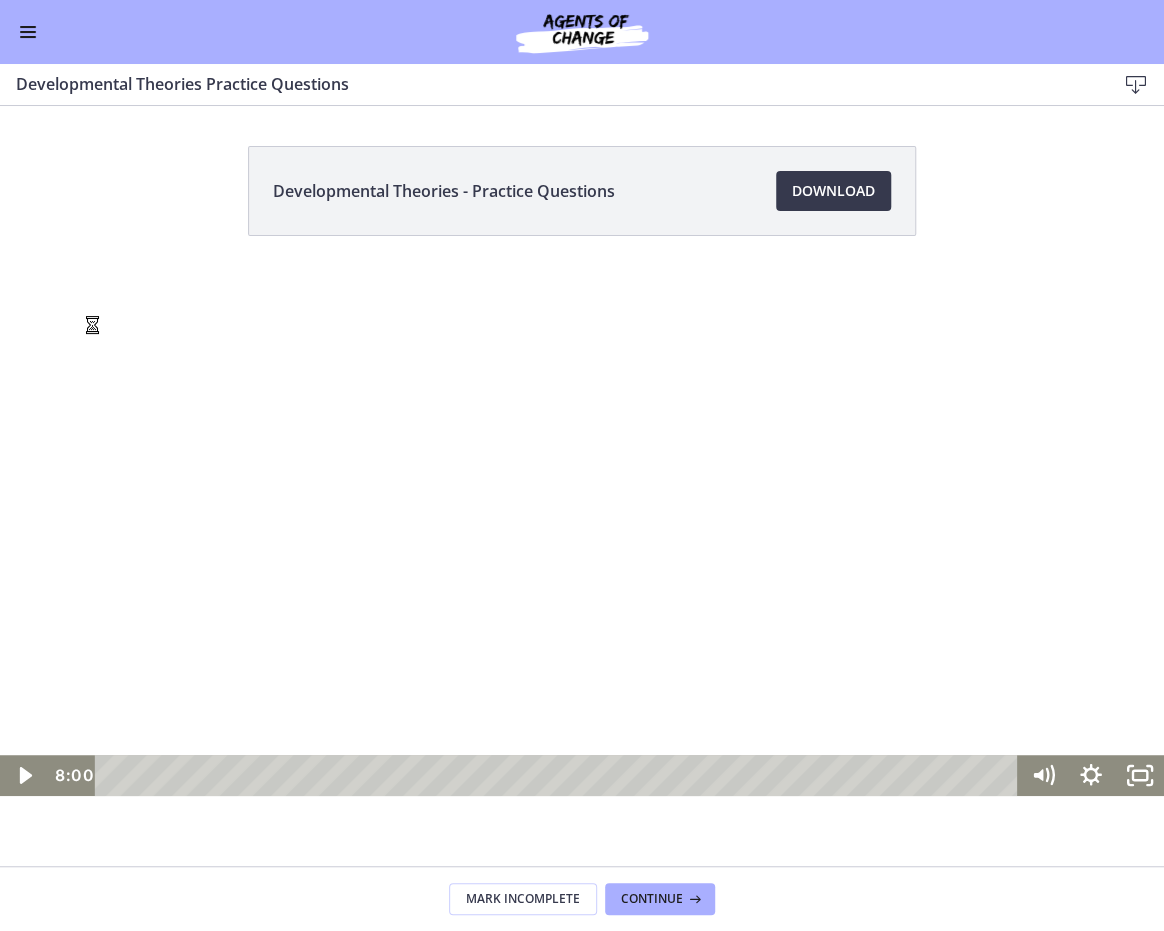 click at bounding box center (582, 466) 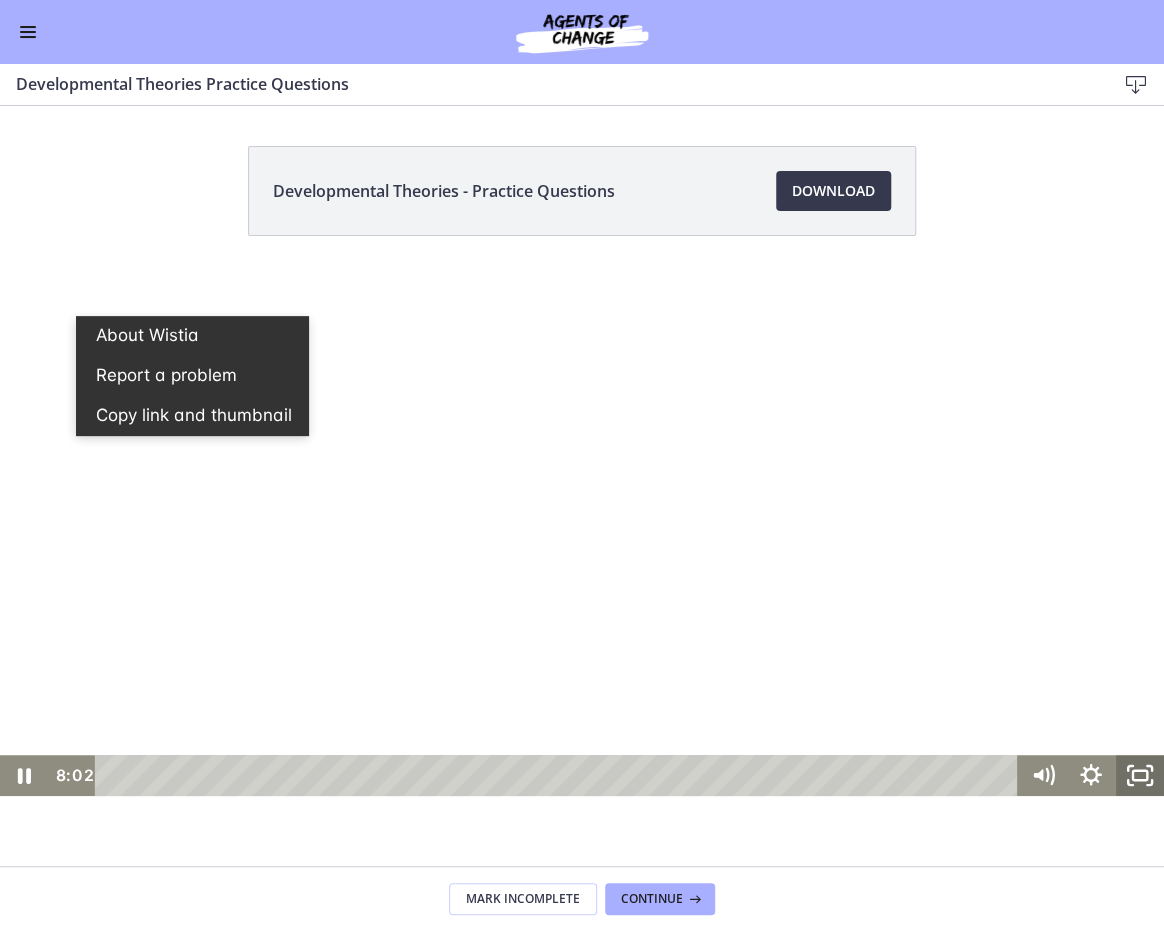 click 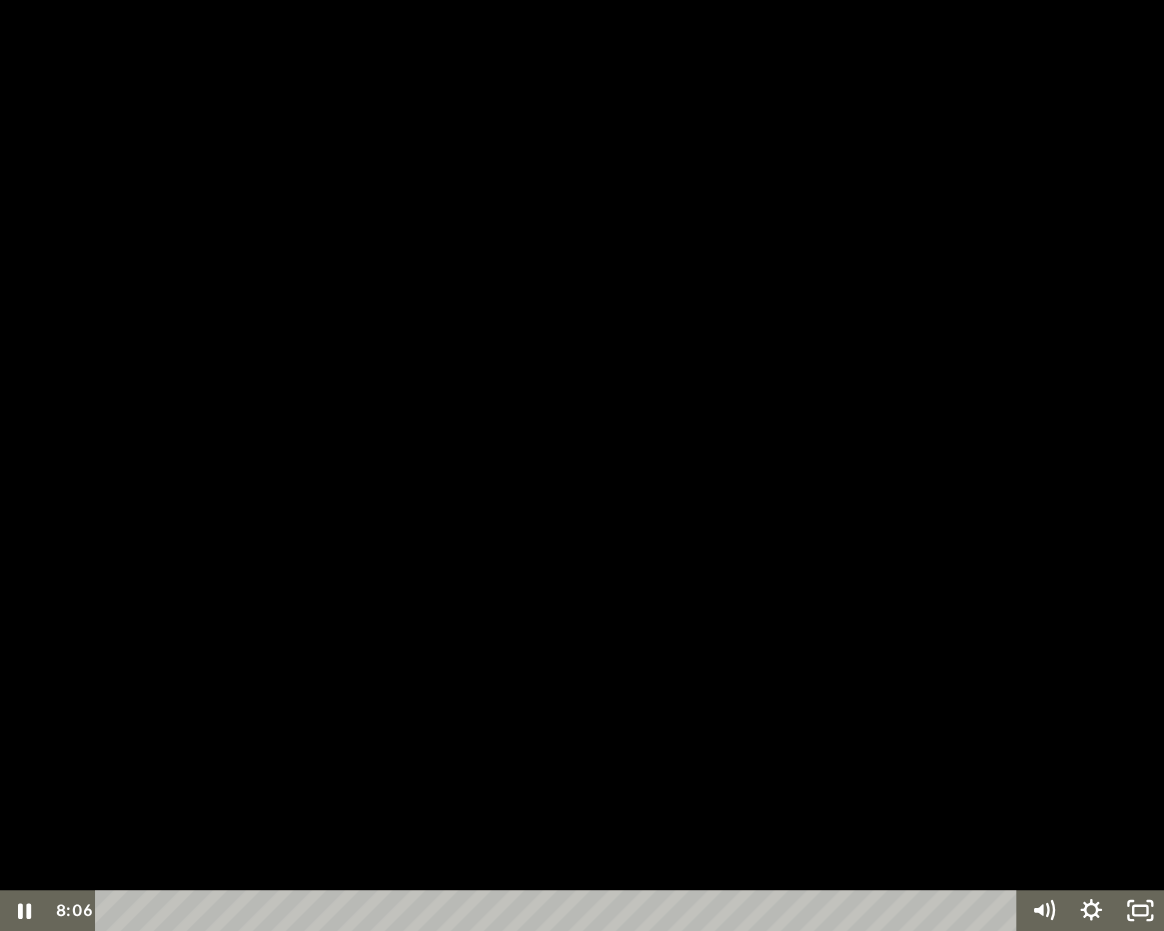 click at bounding box center (582, 465) 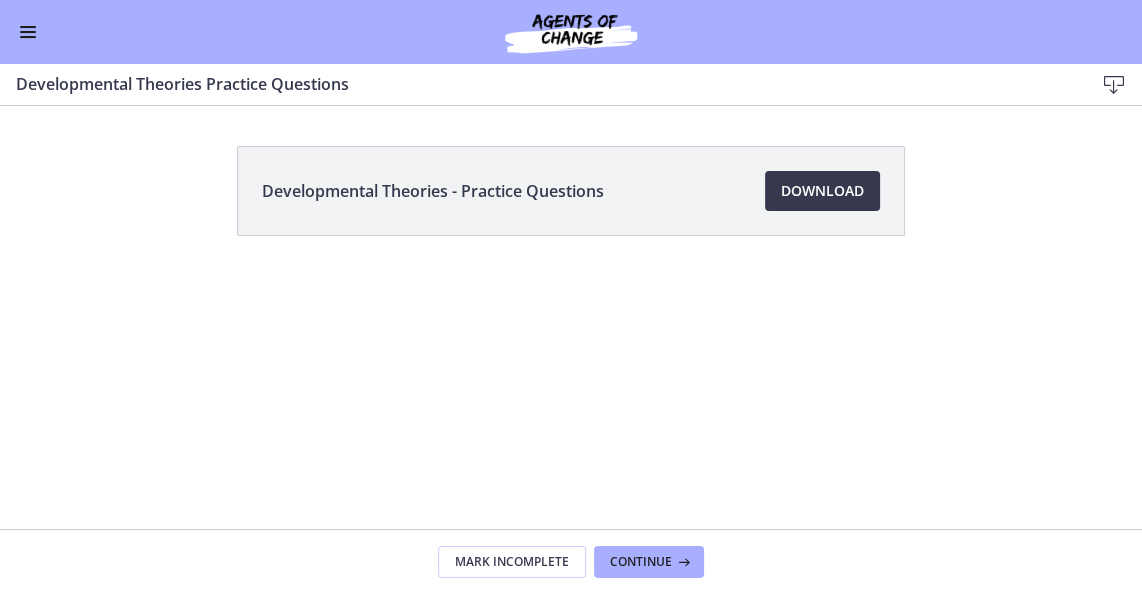 scroll, scrollTop: 454, scrollLeft: 0, axis: vertical 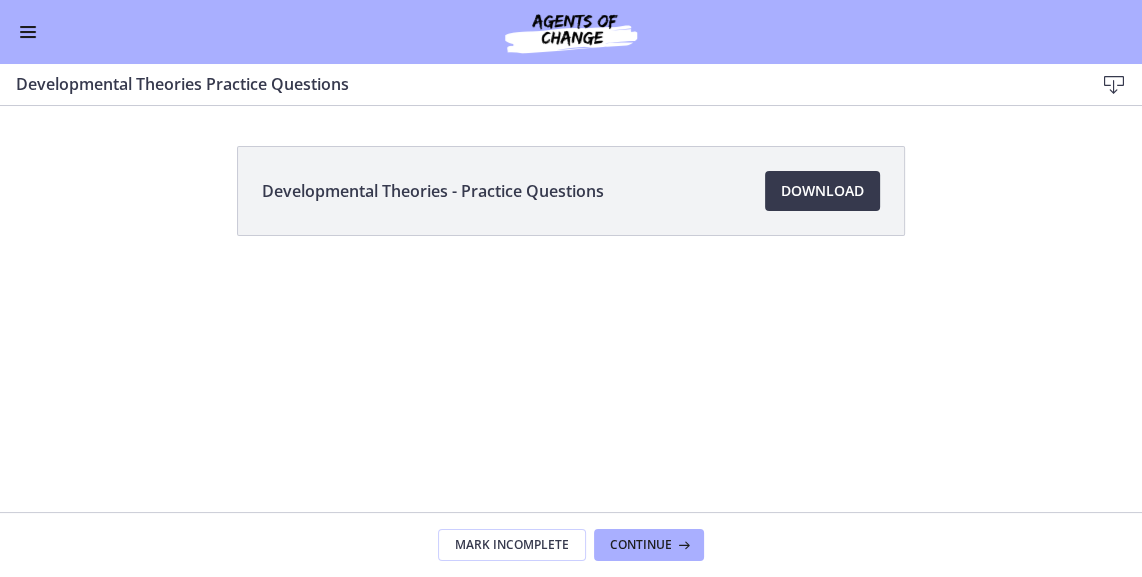 type 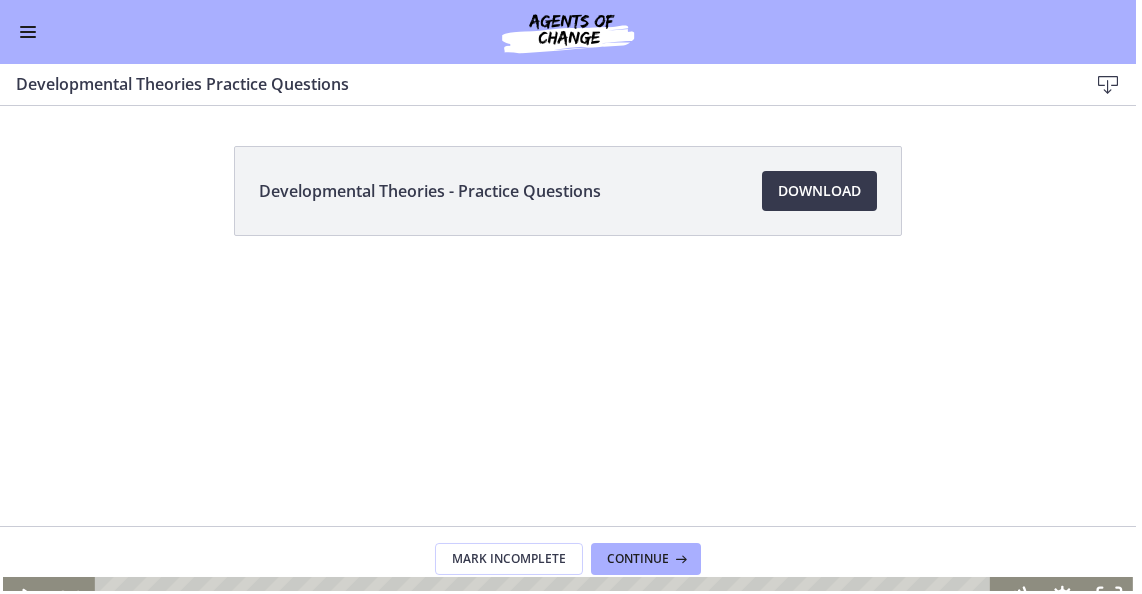 scroll, scrollTop: 454, scrollLeft: 0, axis: vertical 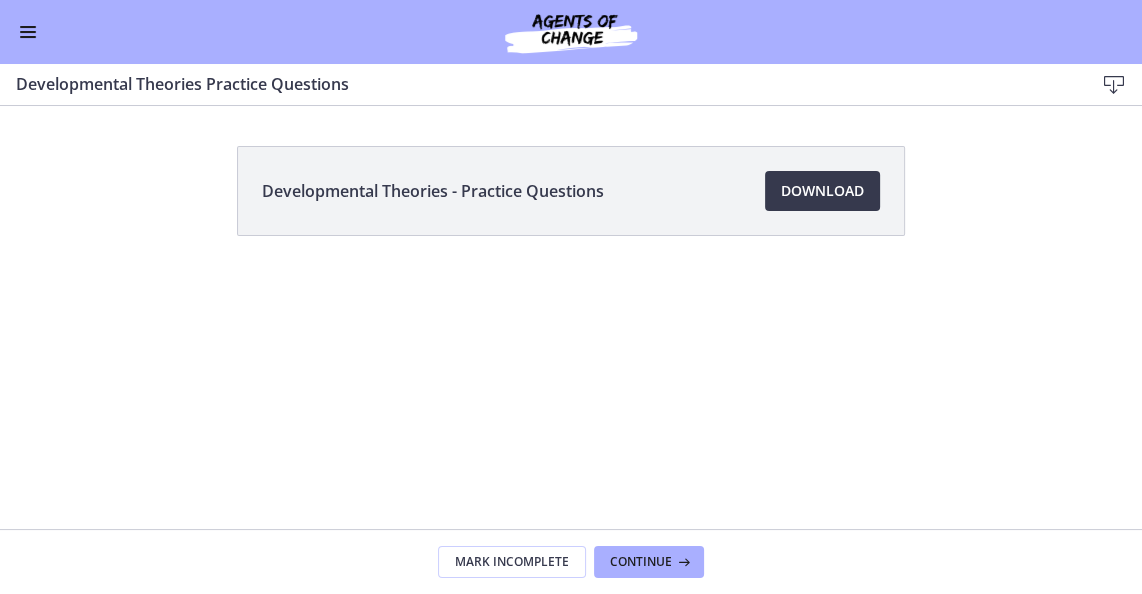 click at bounding box center (28, 37) 